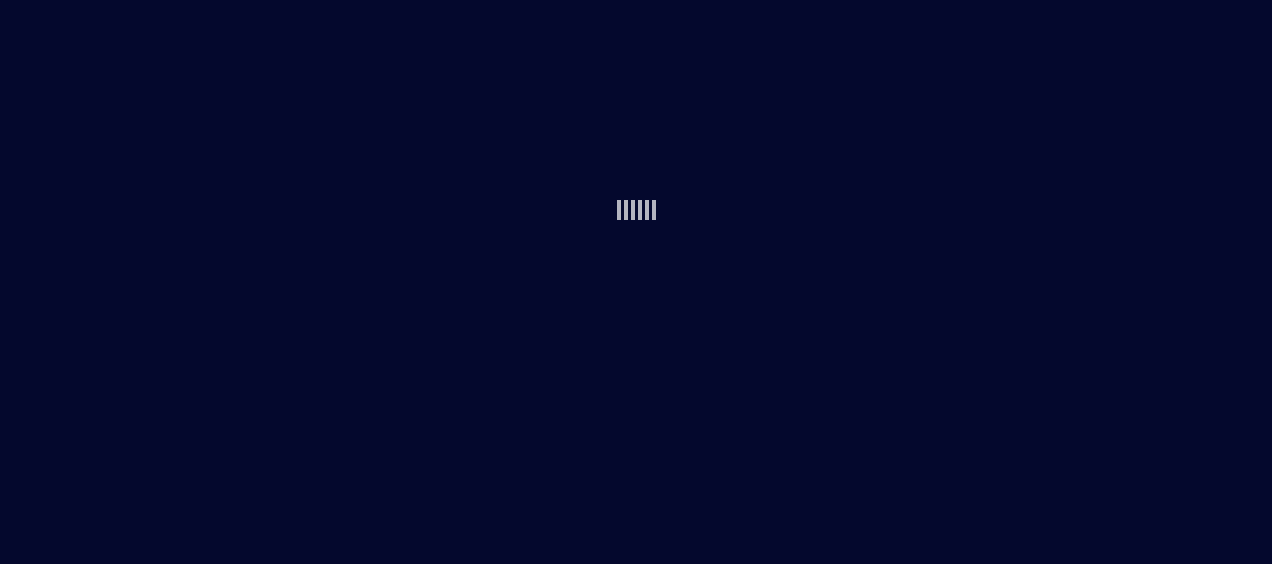 scroll, scrollTop: 0, scrollLeft: 0, axis: both 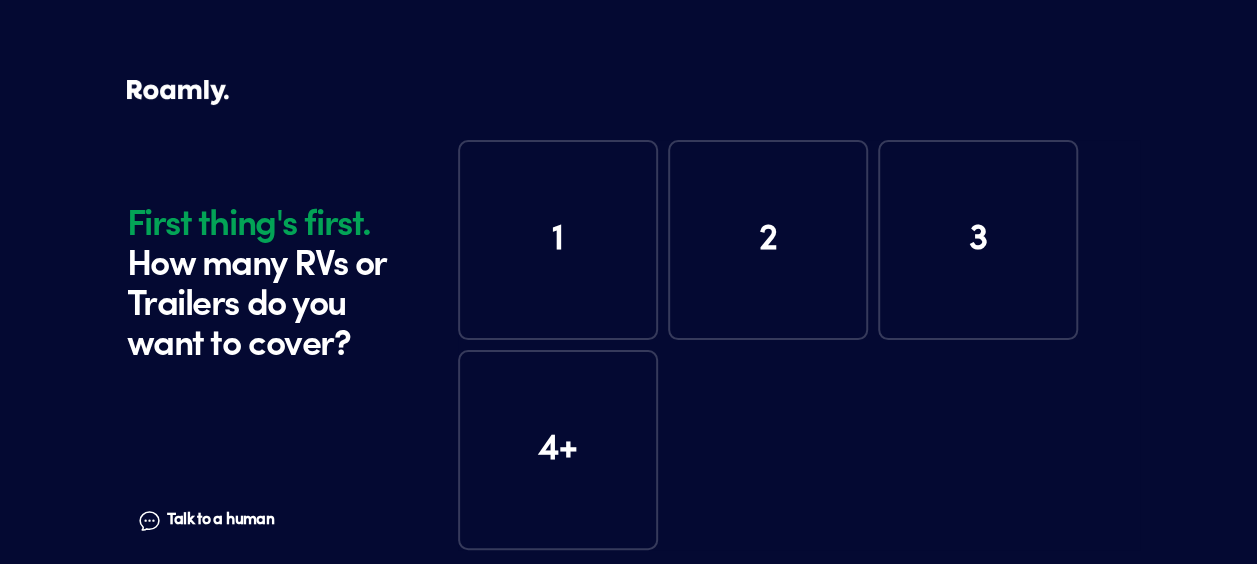 click on "1" at bounding box center (558, 240) 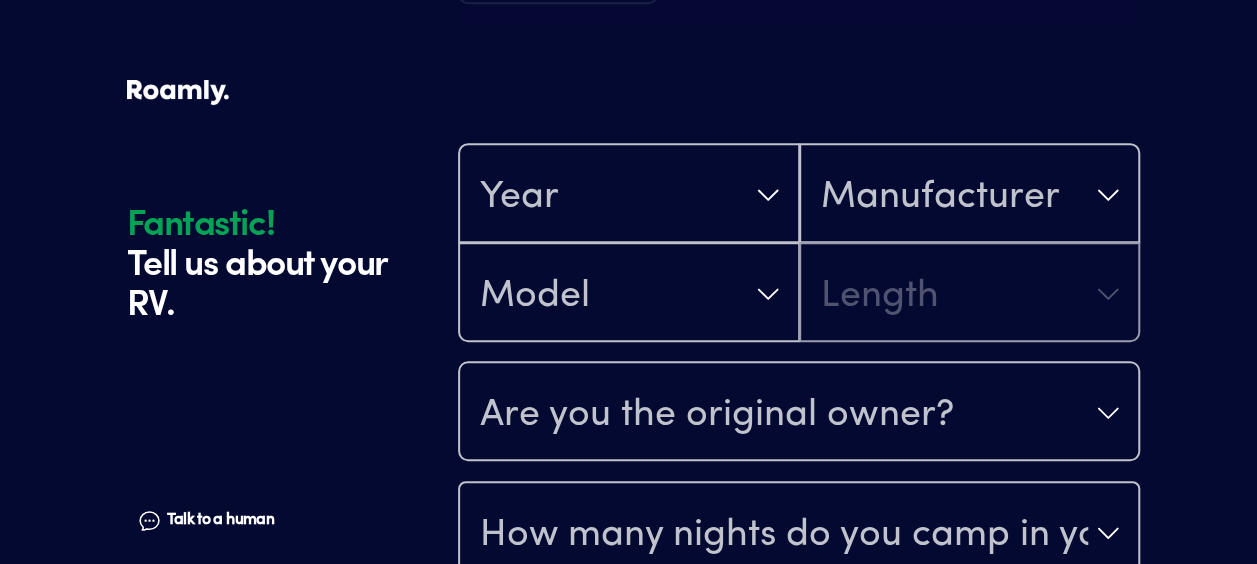 scroll, scrollTop: 592, scrollLeft: 0, axis: vertical 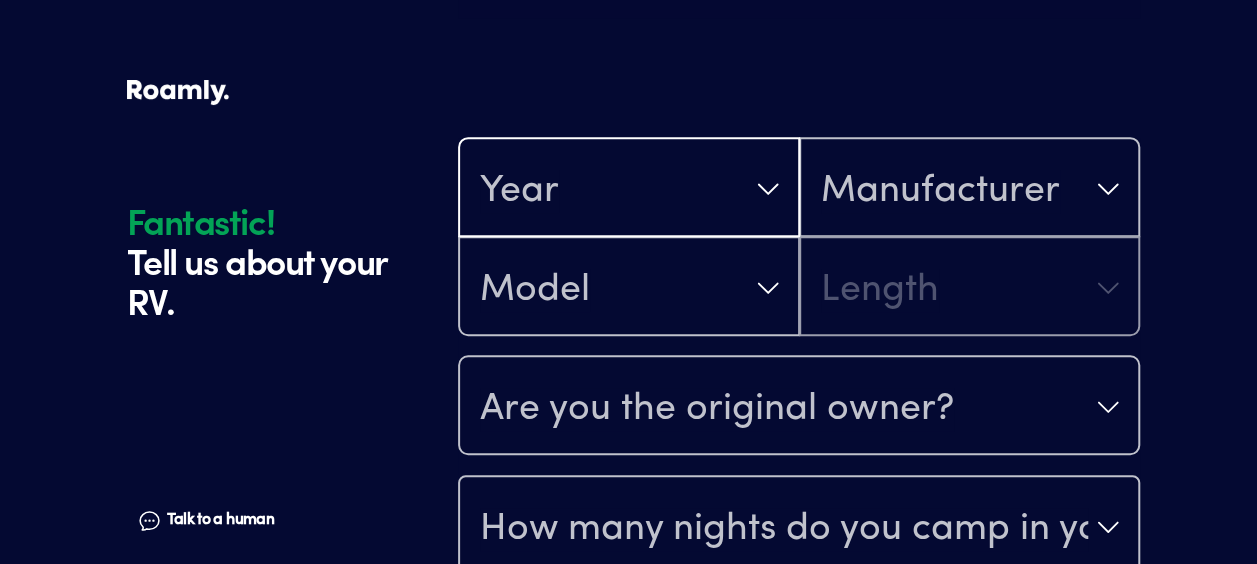 click on "Year" at bounding box center (629, 189) 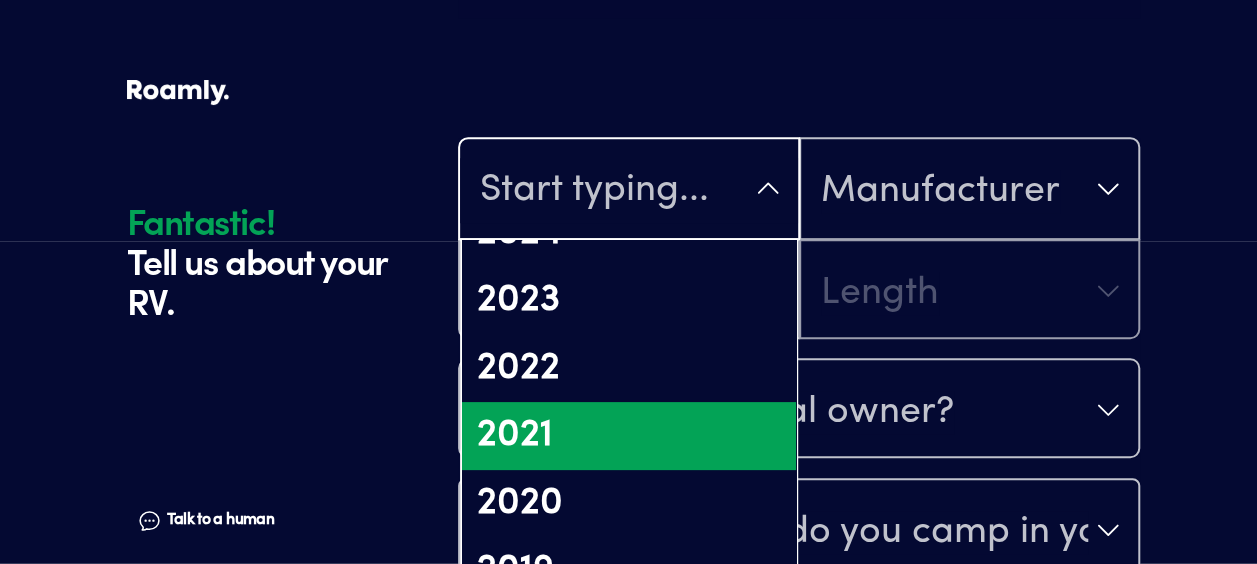 scroll, scrollTop: 245, scrollLeft: 0, axis: vertical 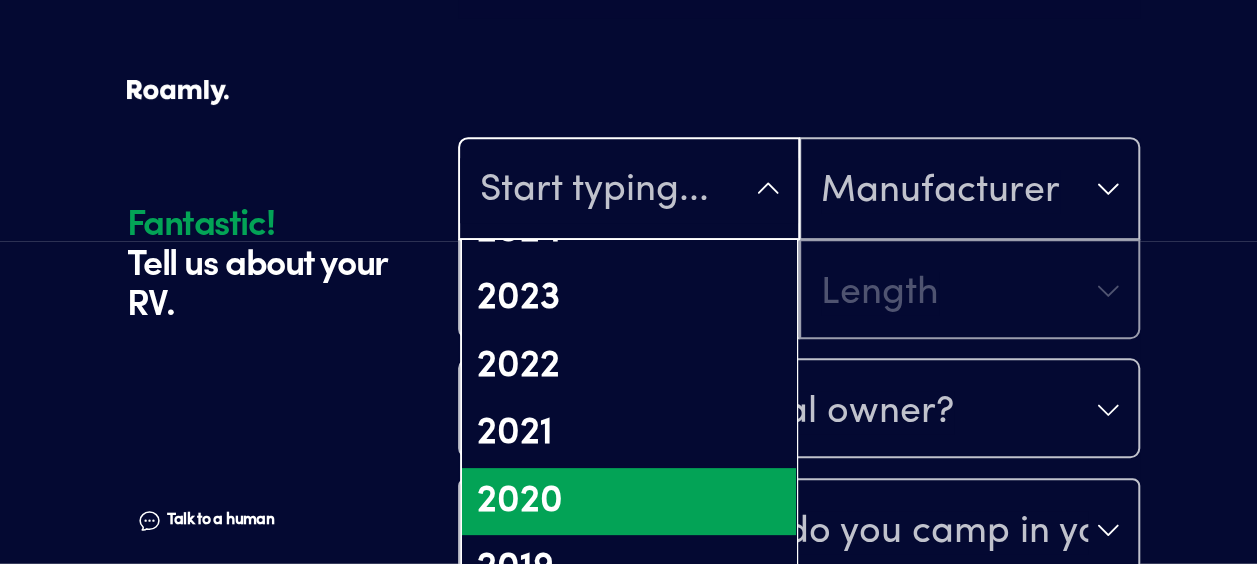 click on "2020" at bounding box center (629, 502) 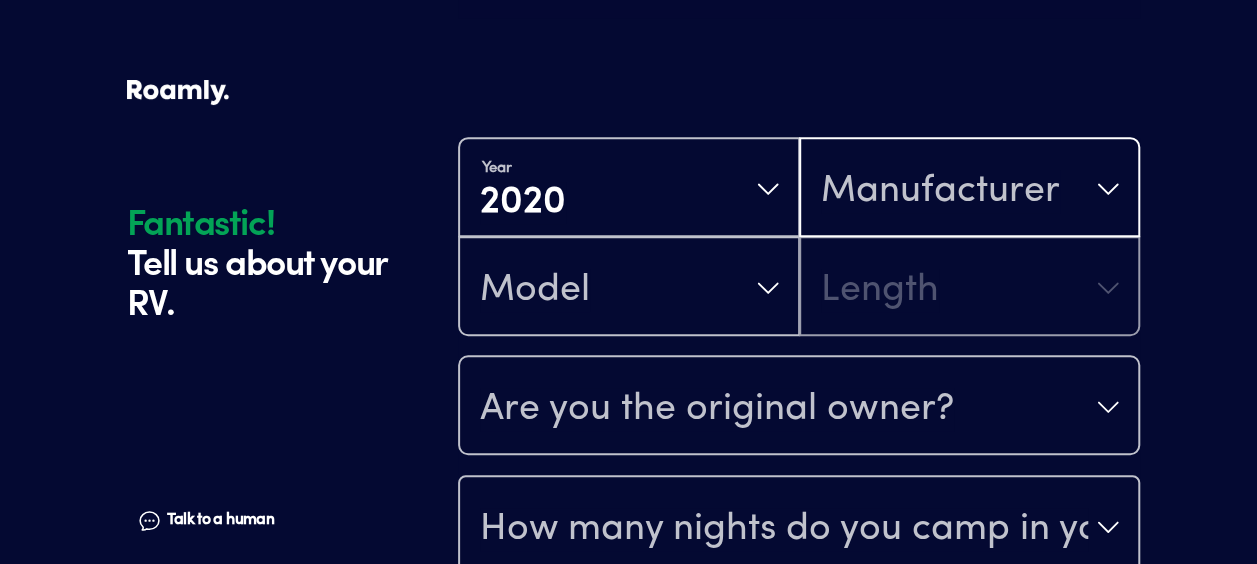 click on "Manufacturer" at bounding box center (940, 191) 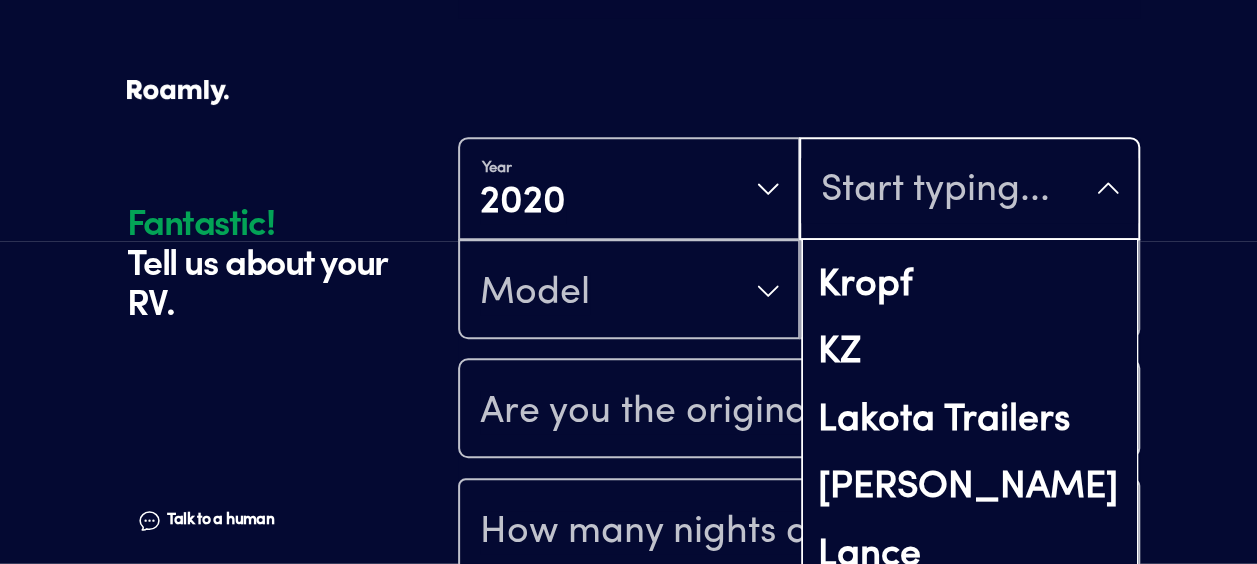 scroll, scrollTop: 7587, scrollLeft: 0, axis: vertical 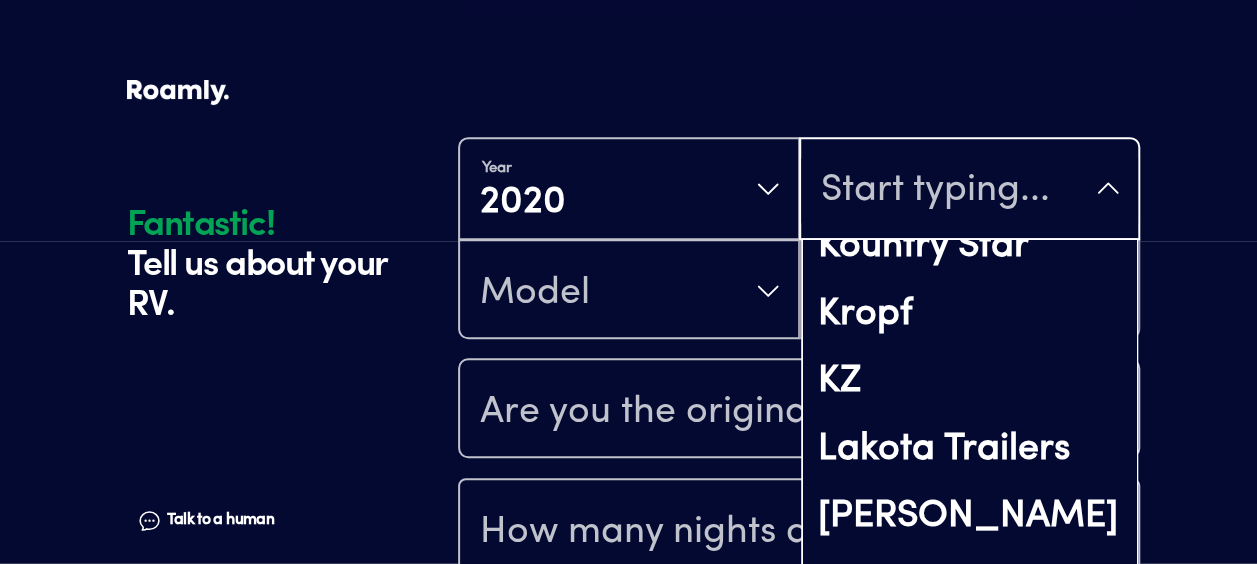 click on "Keystone RV" at bounding box center [970, 112] 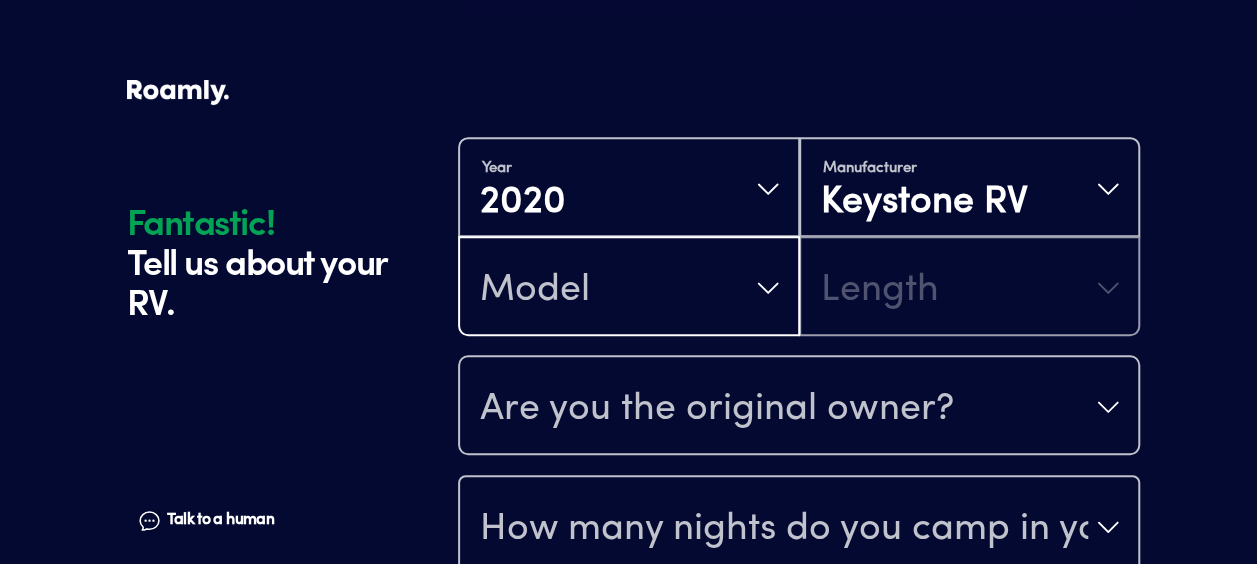 click on "Model" at bounding box center [629, 288] 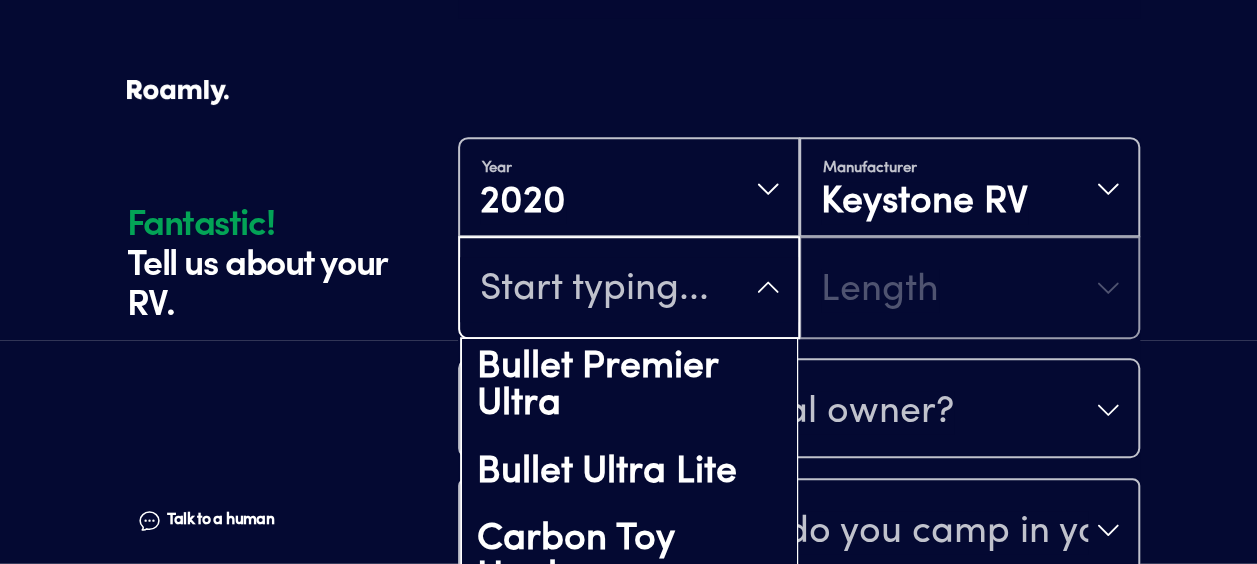 scroll, scrollTop: 316, scrollLeft: 0, axis: vertical 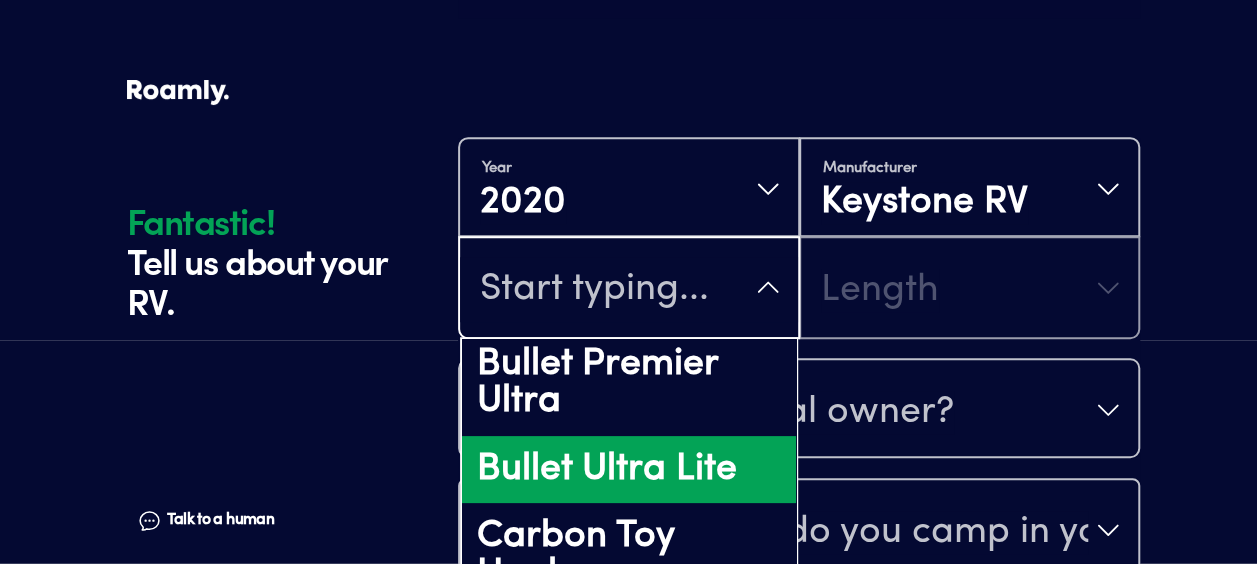 click on "Bullet Ultra Lite" at bounding box center (629, 470) 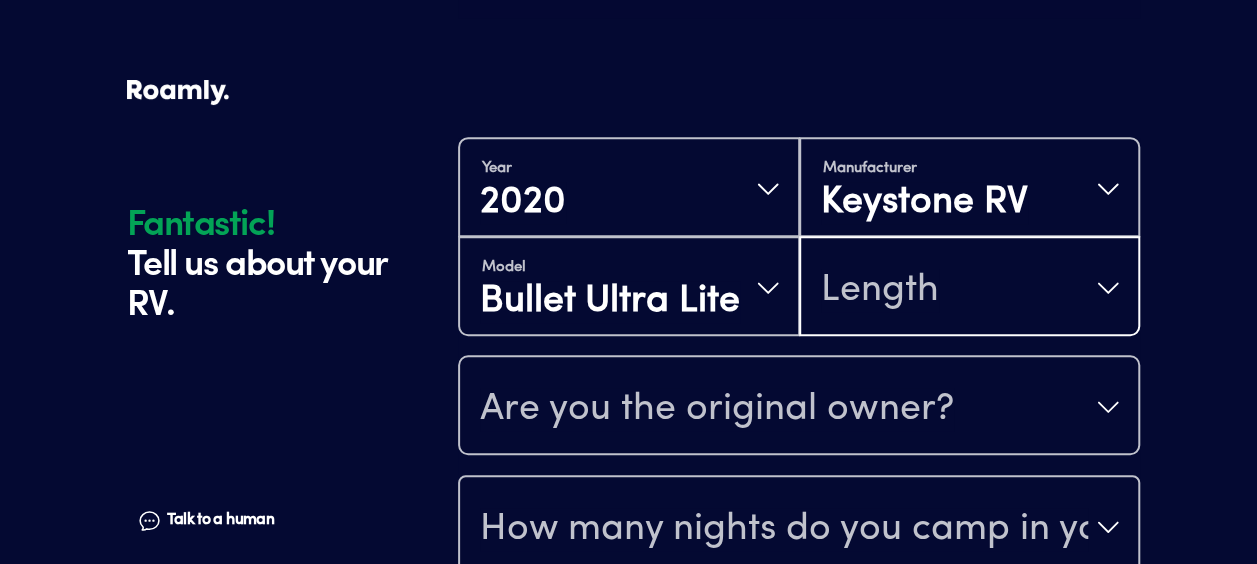 click on "Length" at bounding box center (880, 290) 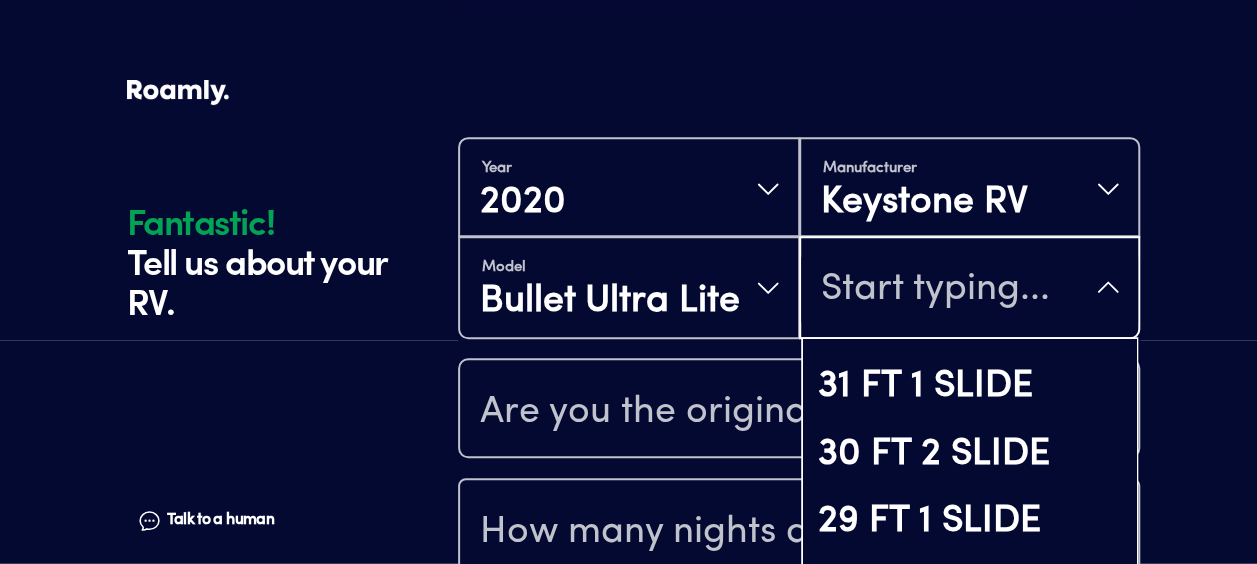 scroll, scrollTop: 256, scrollLeft: 0, axis: vertical 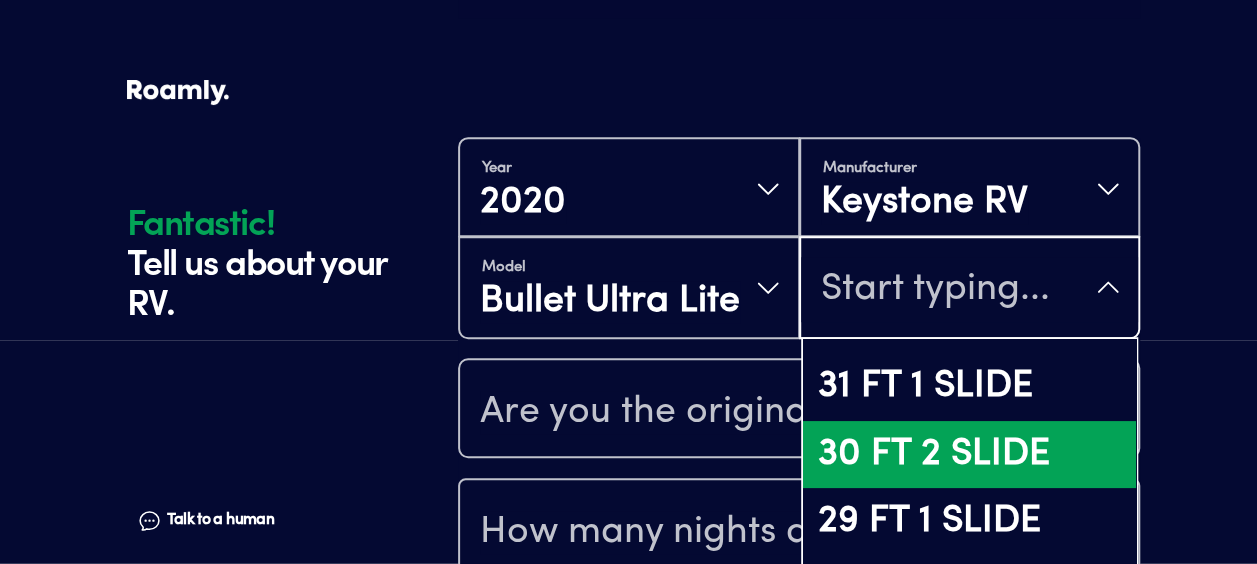click on "30 FT 2 SLIDE" at bounding box center (970, 455) 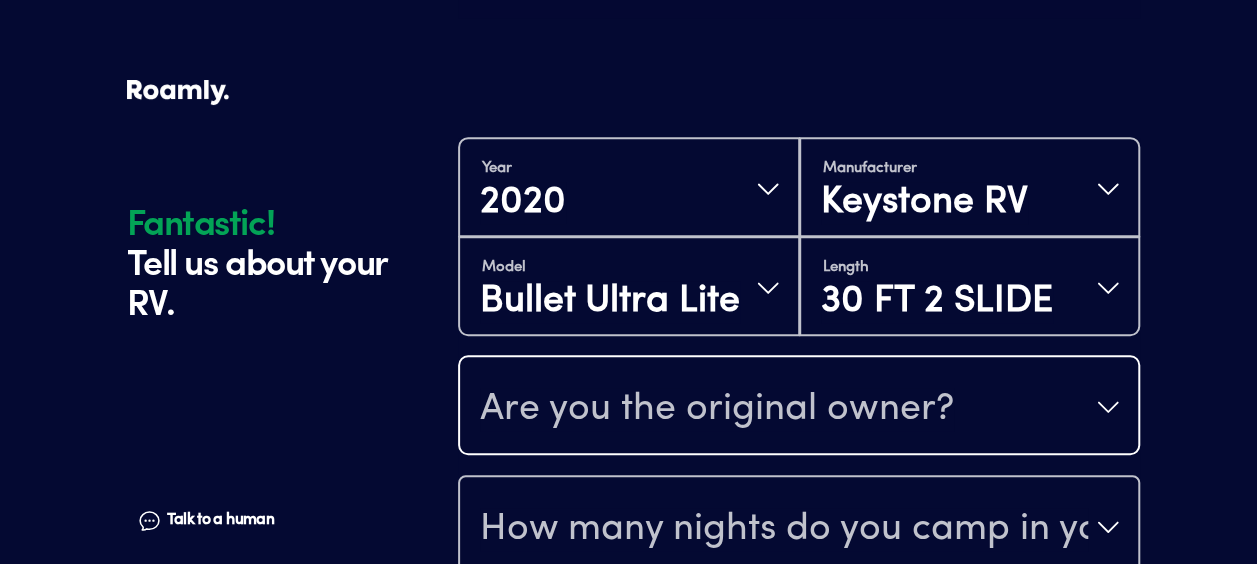 click on "Are you the original owner?" at bounding box center [717, 409] 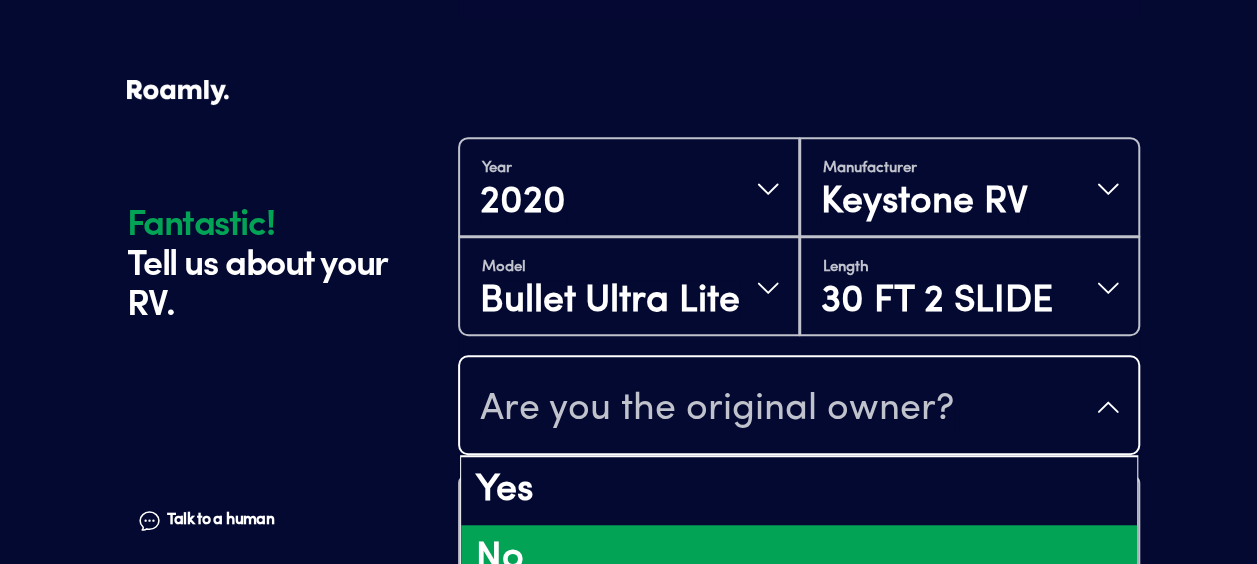 scroll, scrollTop: 620, scrollLeft: 0, axis: vertical 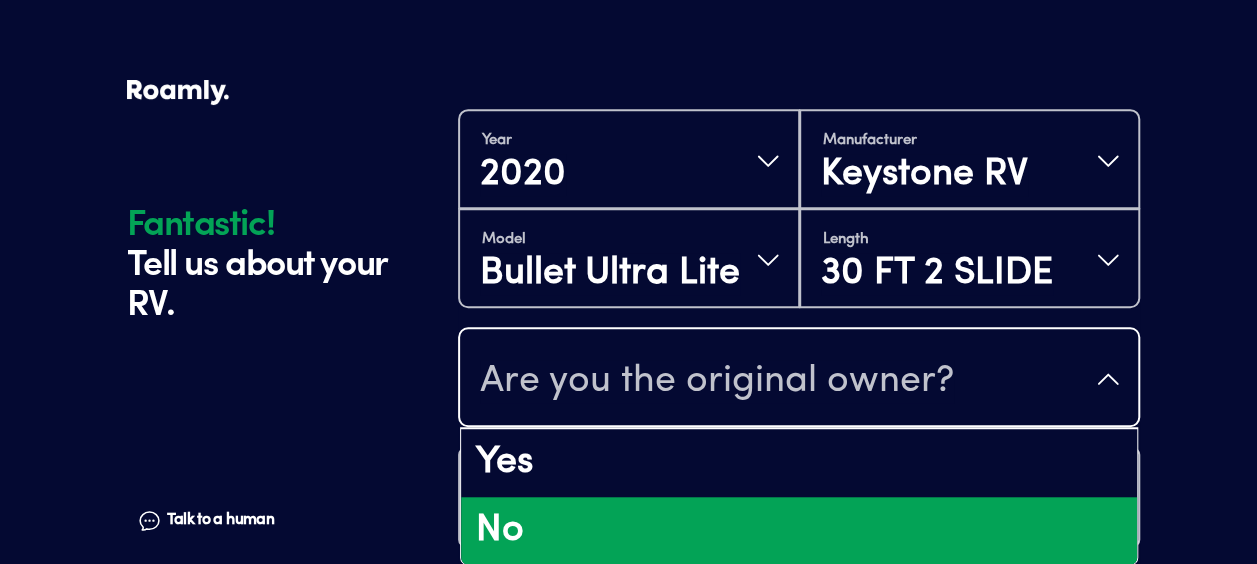click on "No" at bounding box center (799, 531) 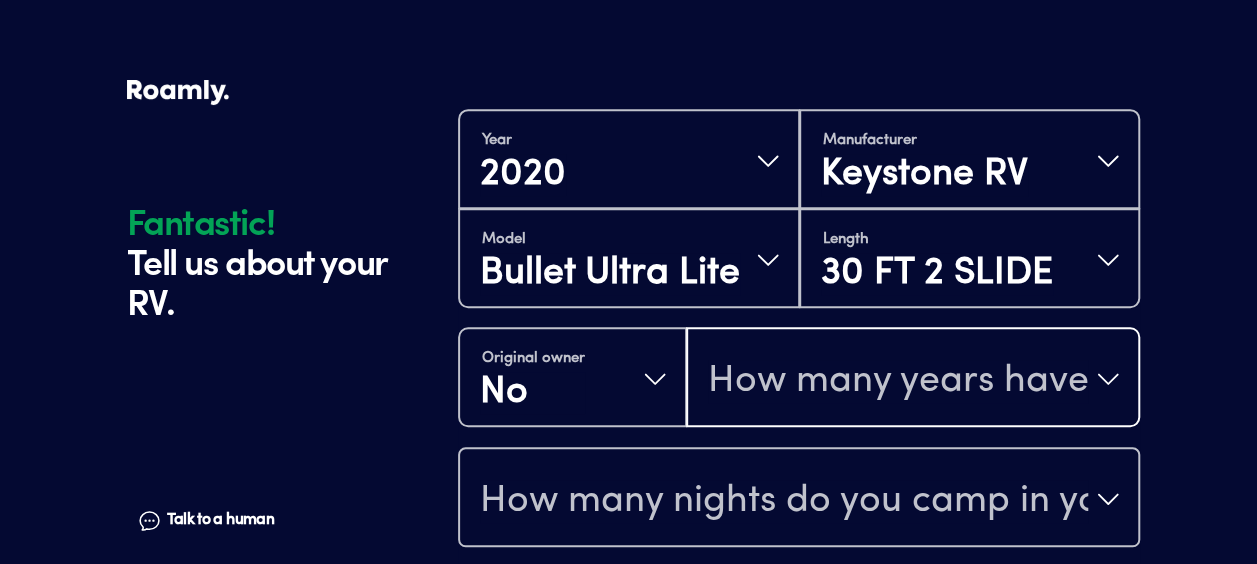 click on "How many years have you owned it?" at bounding box center (913, 379) 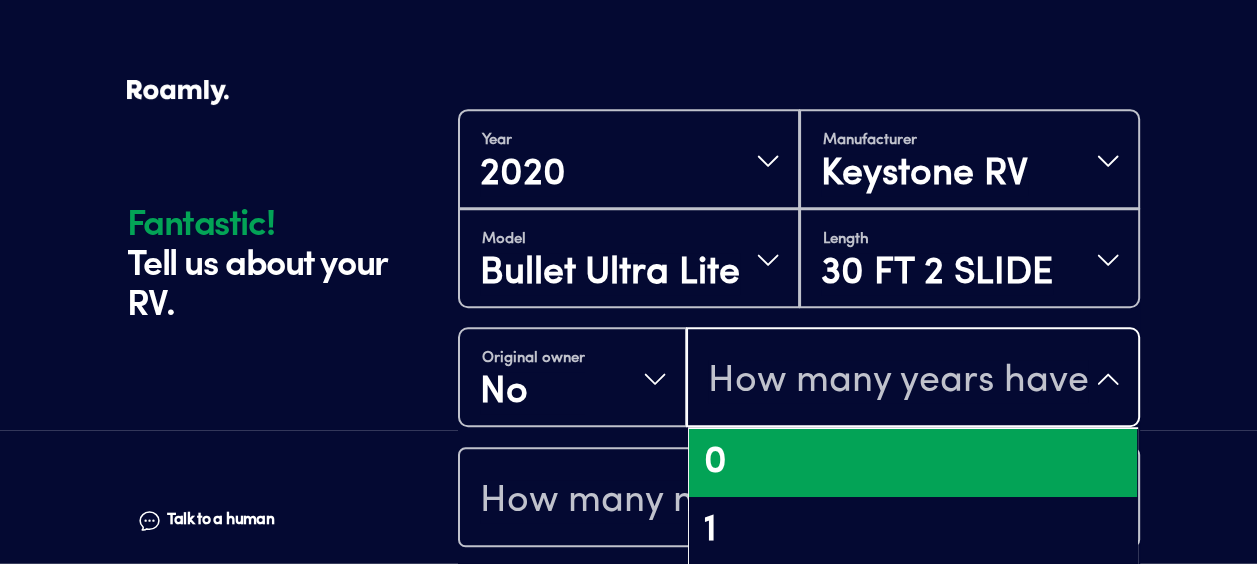 click on "0" at bounding box center [913, 463] 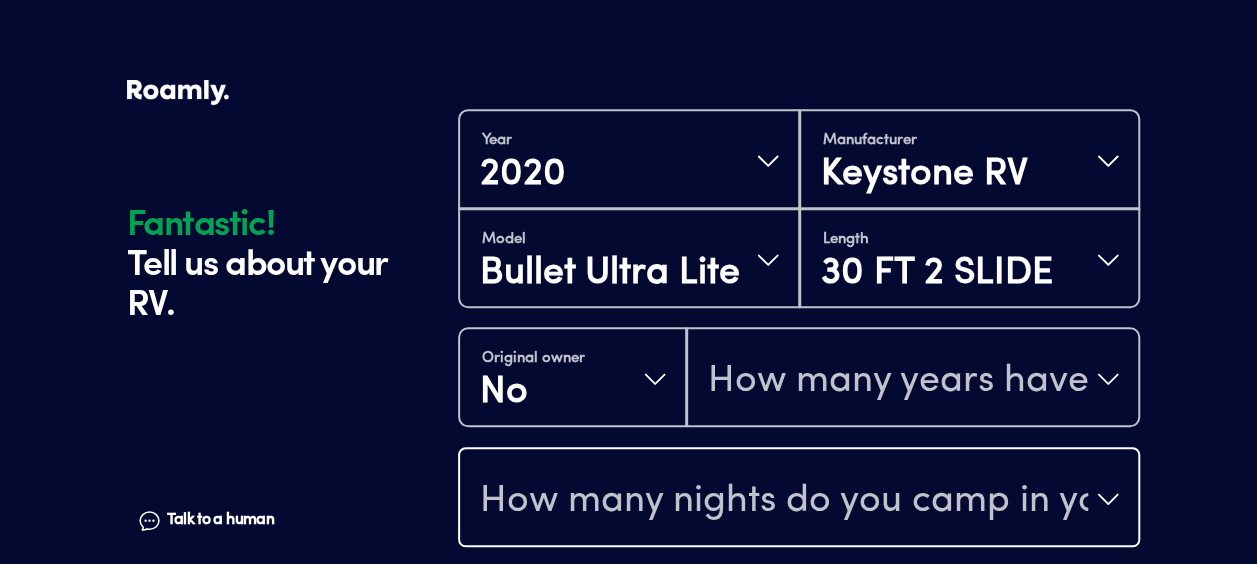 click on "How many nights do you camp in your RV?" at bounding box center [784, 501] 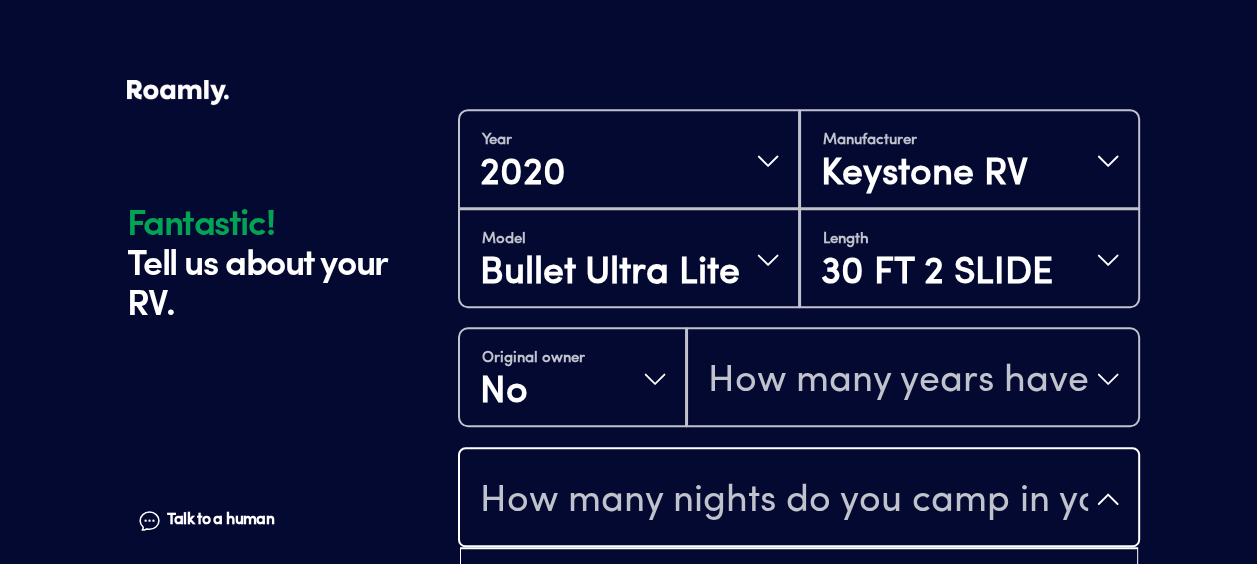 click on "How many nights do you camp in your RV?" at bounding box center (784, 501) 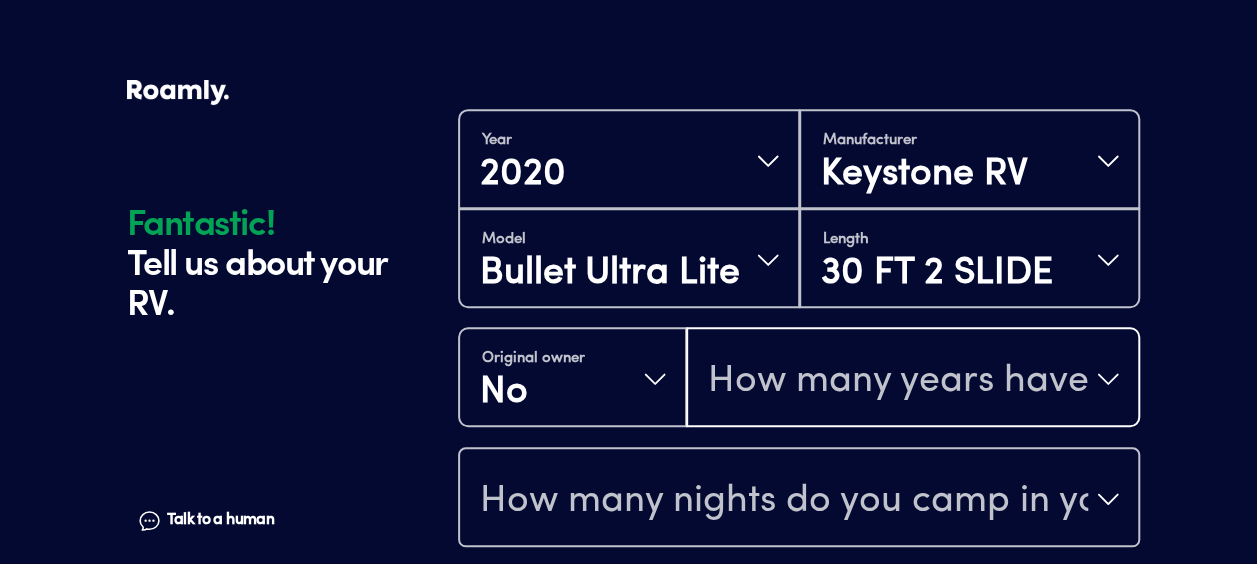 click on "How many years have you owned it?" at bounding box center [898, 381] 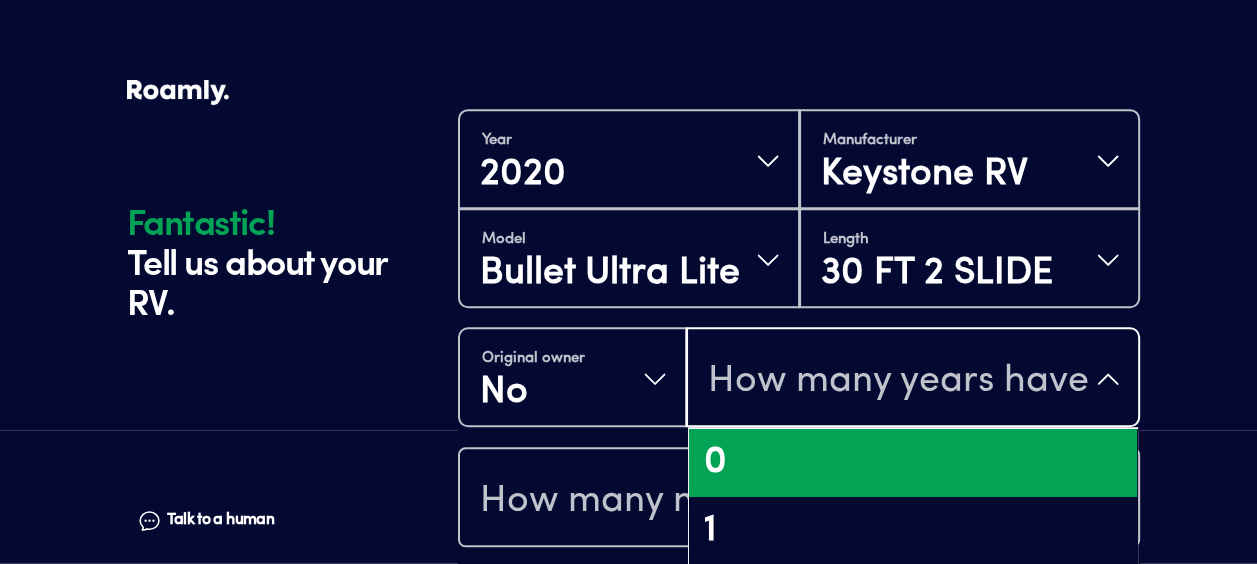 click on "0" at bounding box center (913, 463) 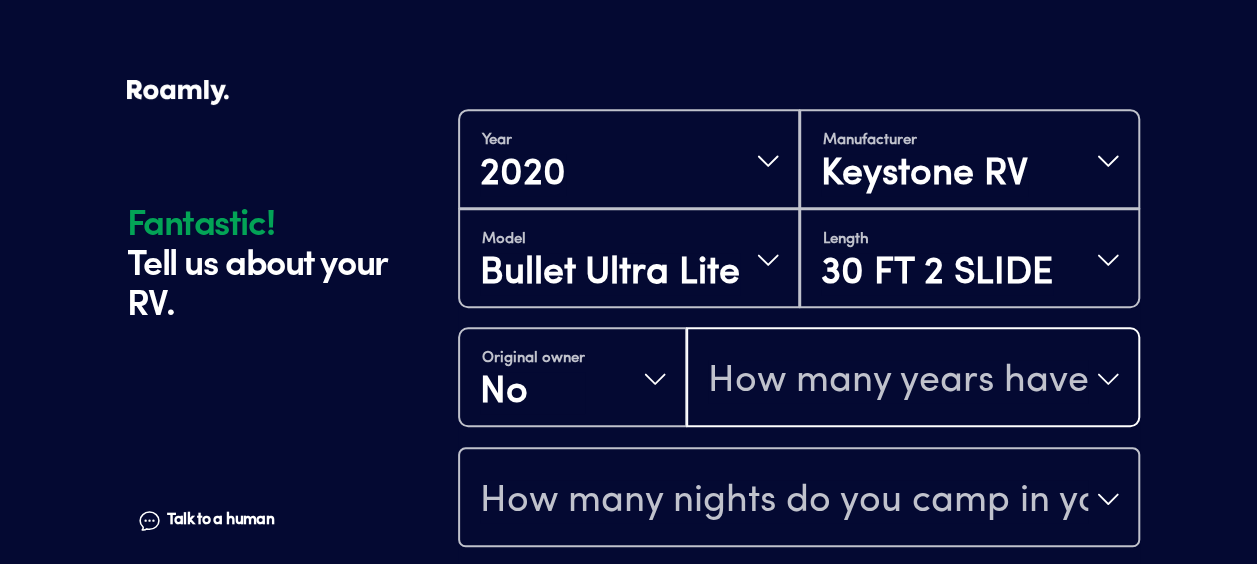 click on "How many years have you owned it?" at bounding box center [913, 379] 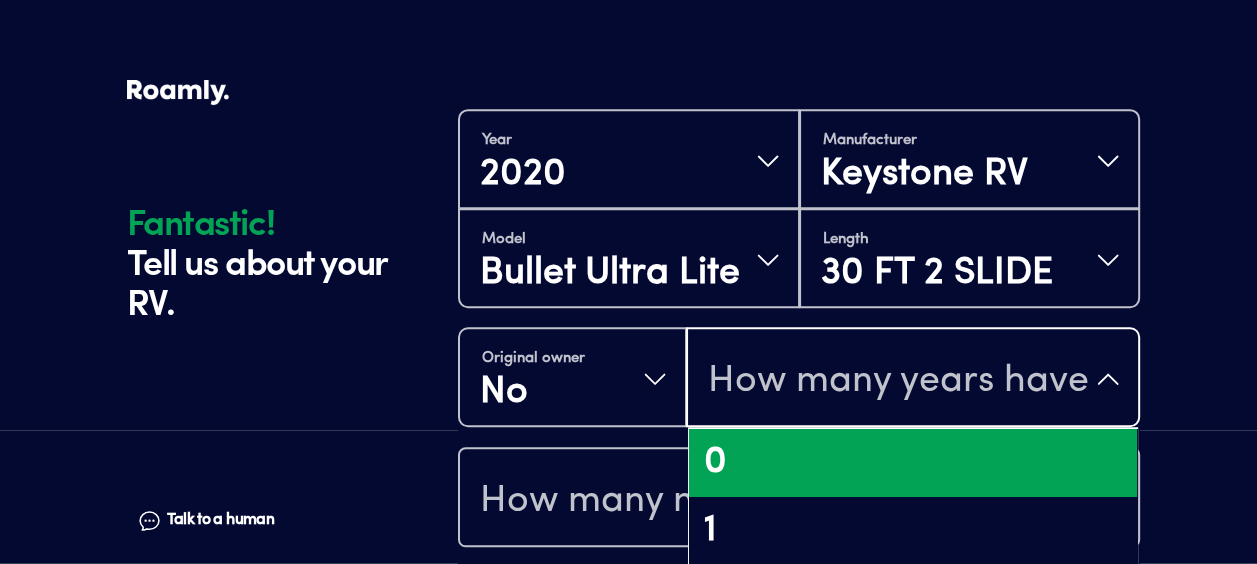 click on "0" at bounding box center [913, 463] 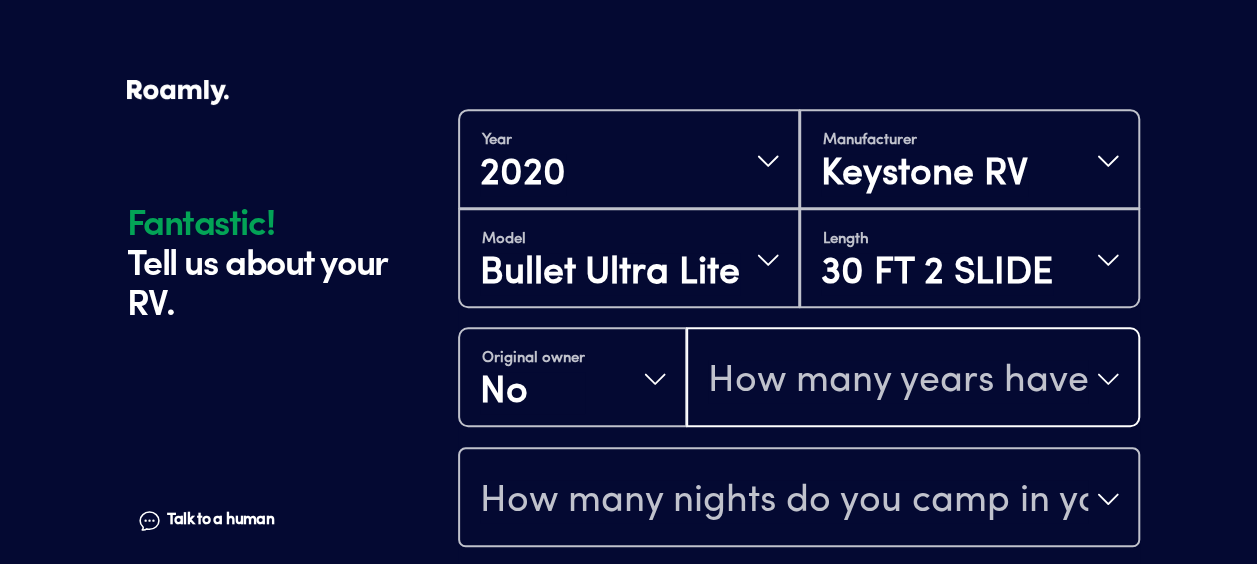 click on "How many years have you owned it?" at bounding box center [898, 381] 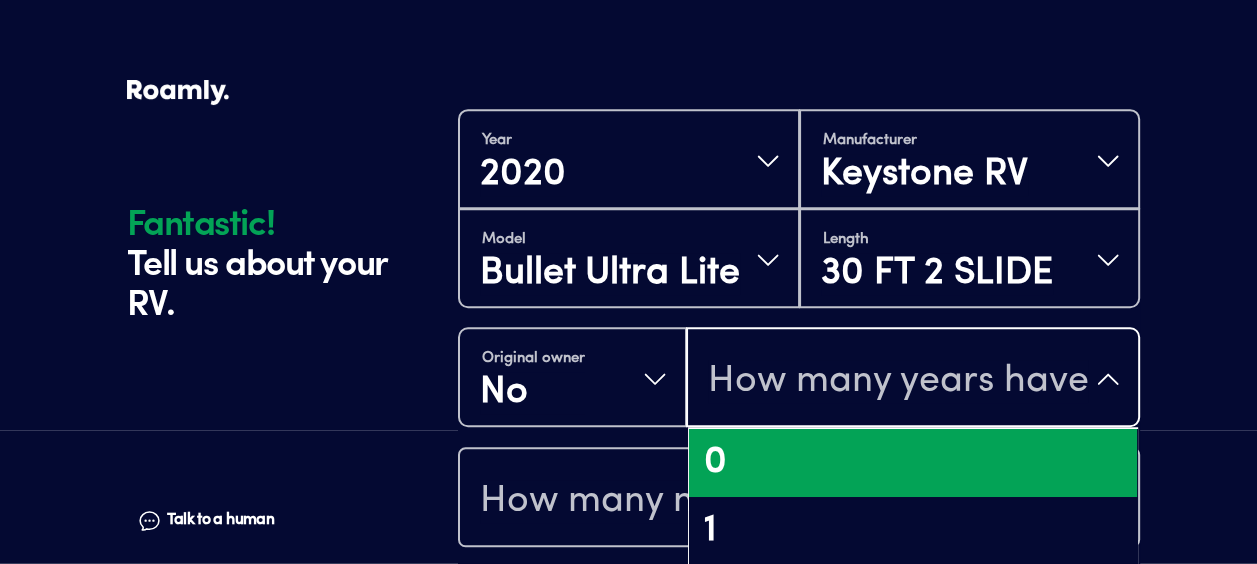 click on "0" at bounding box center (913, 463) 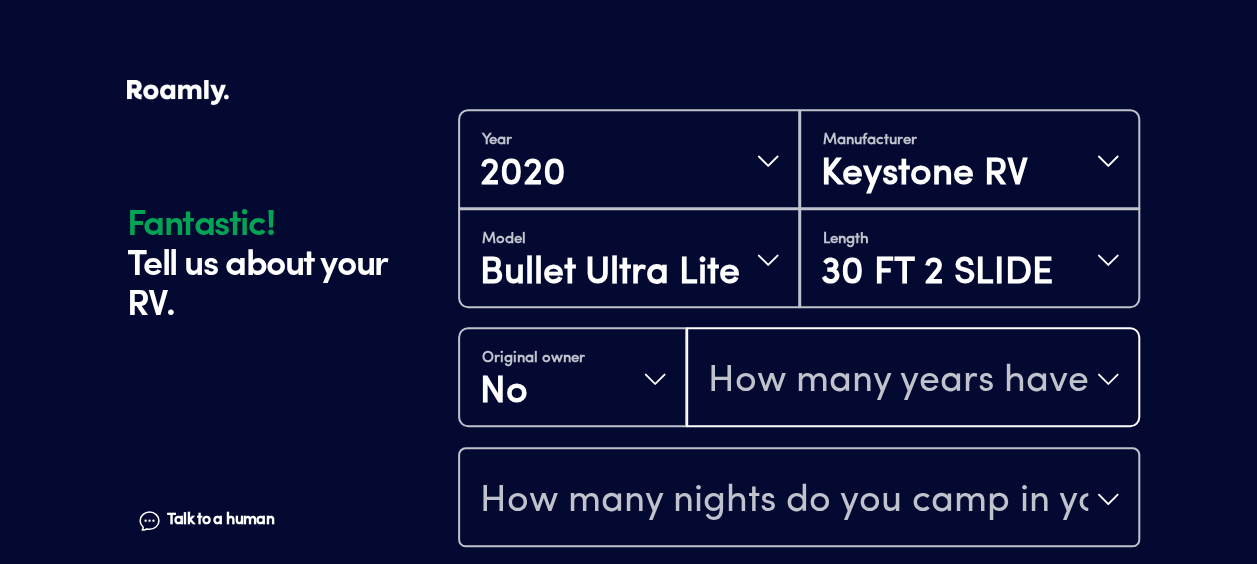 drag, startPoint x: 1101, startPoint y: 365, endPoint x: 1106, endPoint y: 353, distance: 13 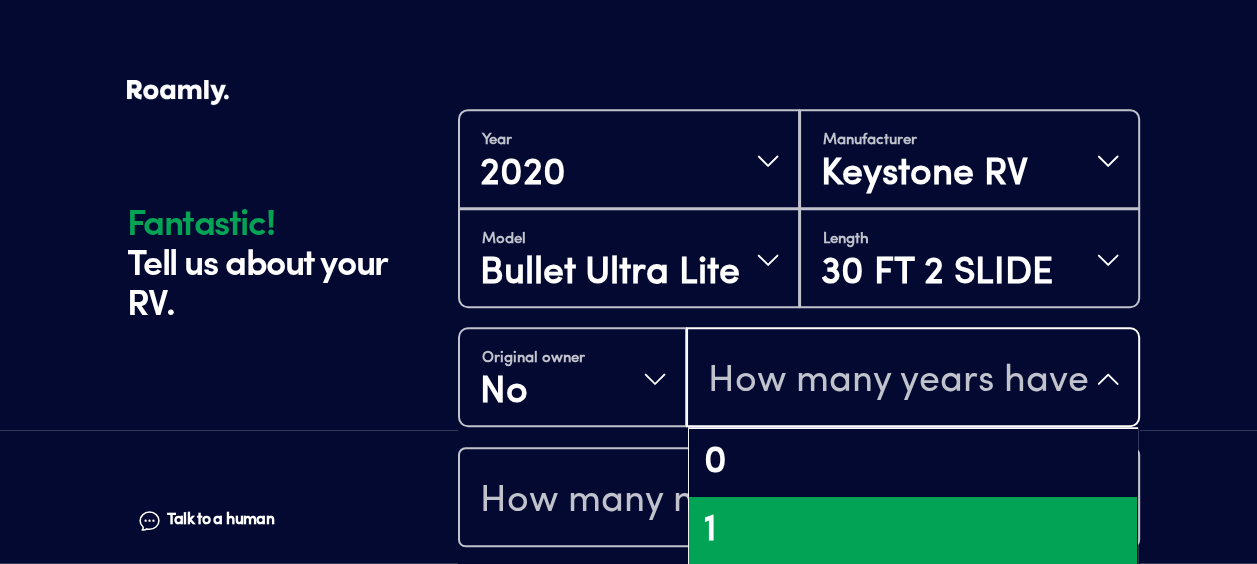 drag, startPoint x: 1106, startPoint y: 353, endPoint x: 973, endPoint y: 462, distance: 171.9593 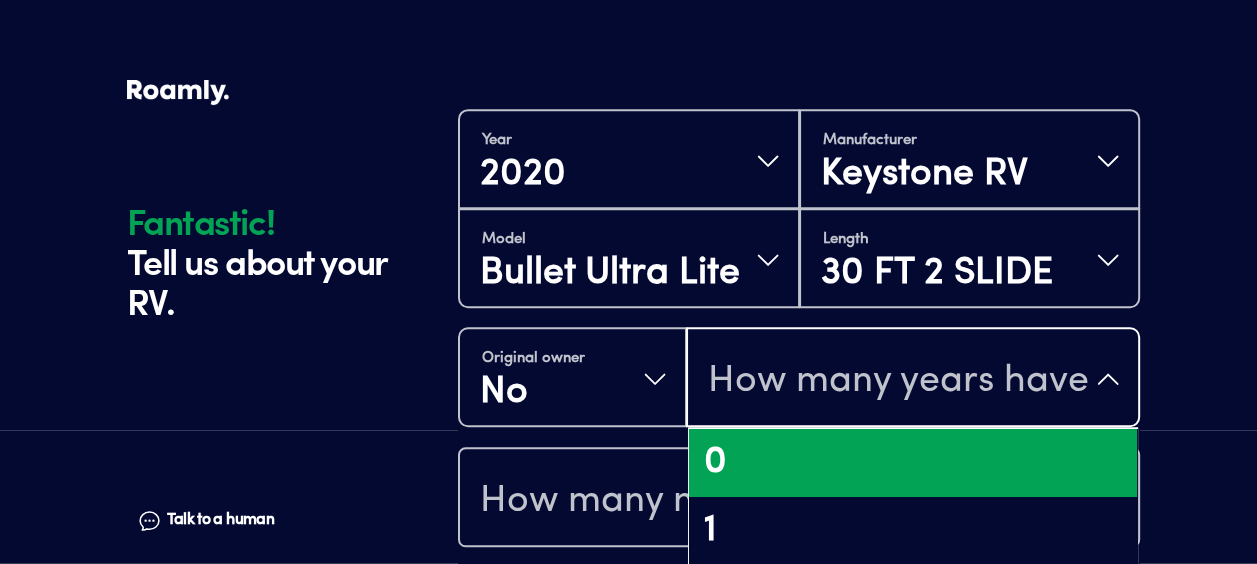 click on "0" at bounding box center (913, 463) 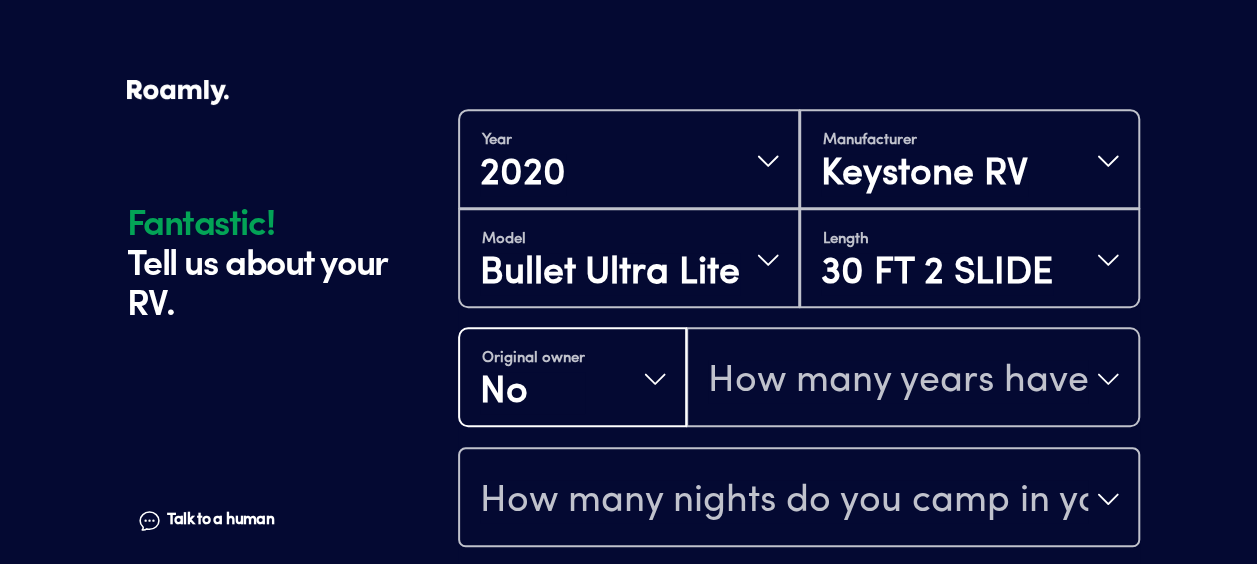 click on "Original owner No" at bounding box center [572, 379] 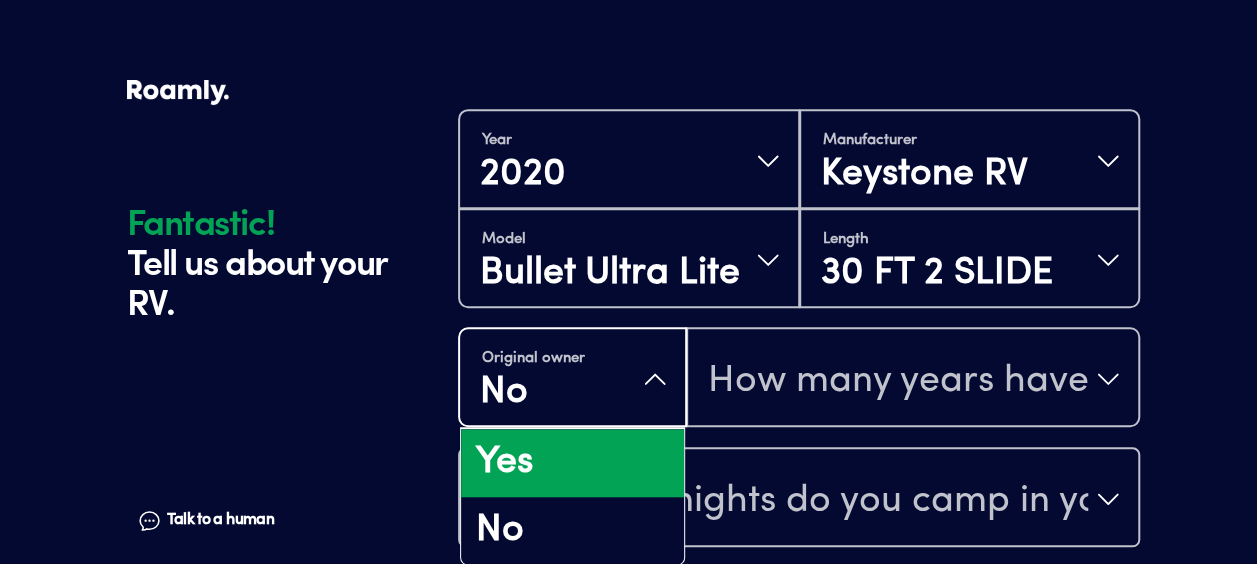 drag, startPoint x: 628, startPoint y: 370, endPoint x: 585, endPoint y: 460, distance: 99.744675 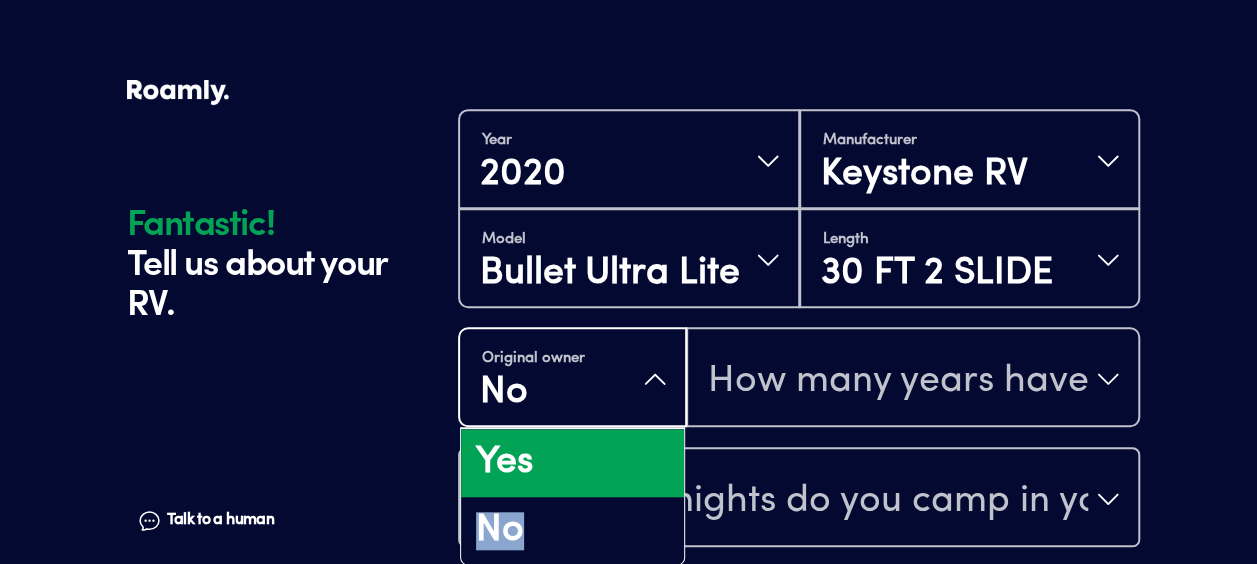 drag, startPoint x: 586, startPoint y: 502, endPoint x: 593, endPoint y: 488, distance: 15.652476 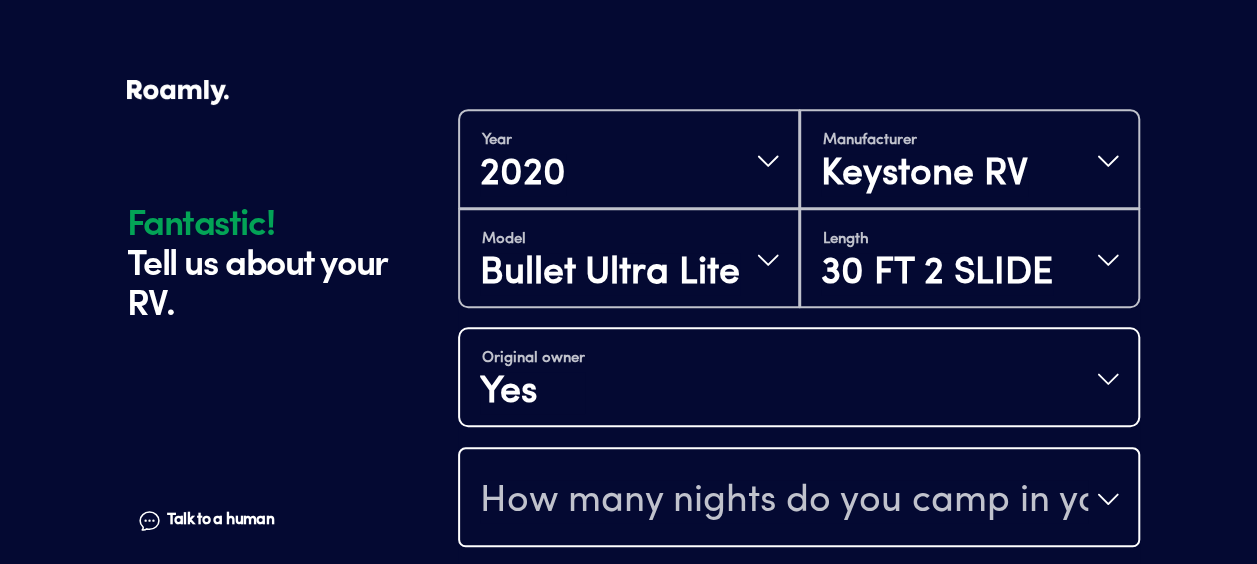 click on "How many nights do you camp in your RV?" at bounding box center (784, 501) 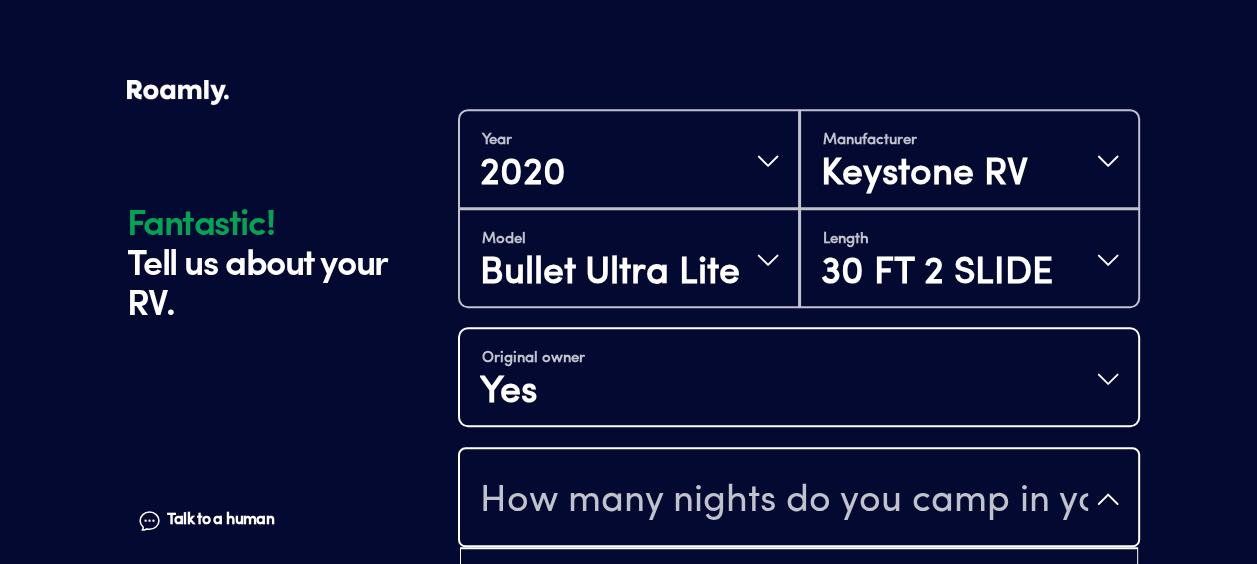 drag, startPoint x: 852, startPoint y: 511, endPoint x: 855, endPoint y: 494, distance: 17.262676 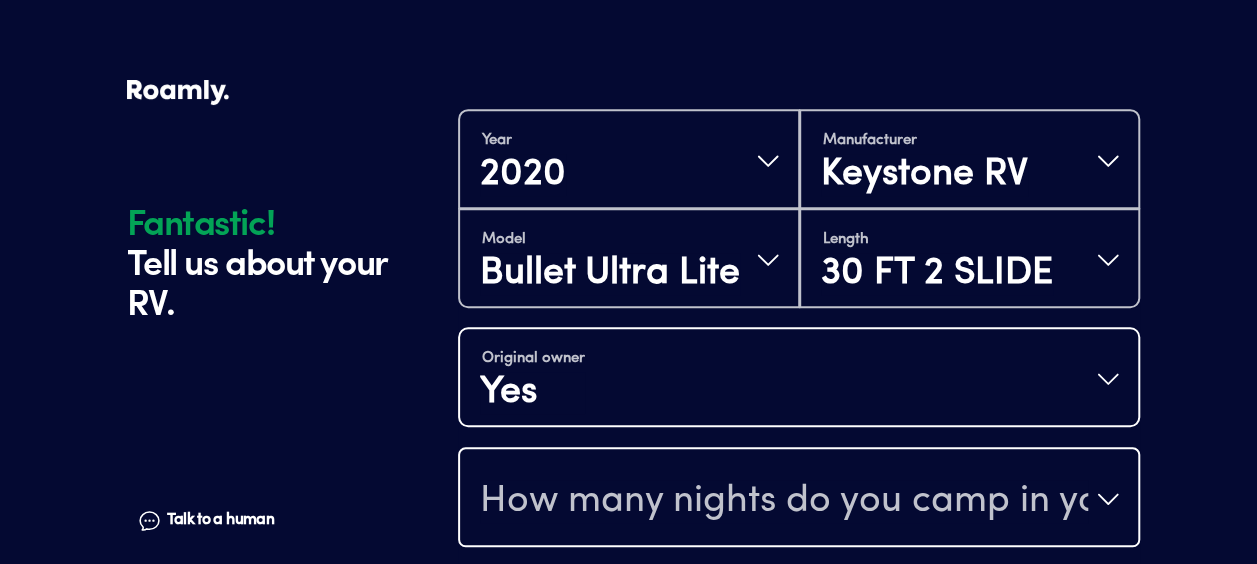 click on "How many nights do you camp in your RV?" at bounding box center [799, 499] 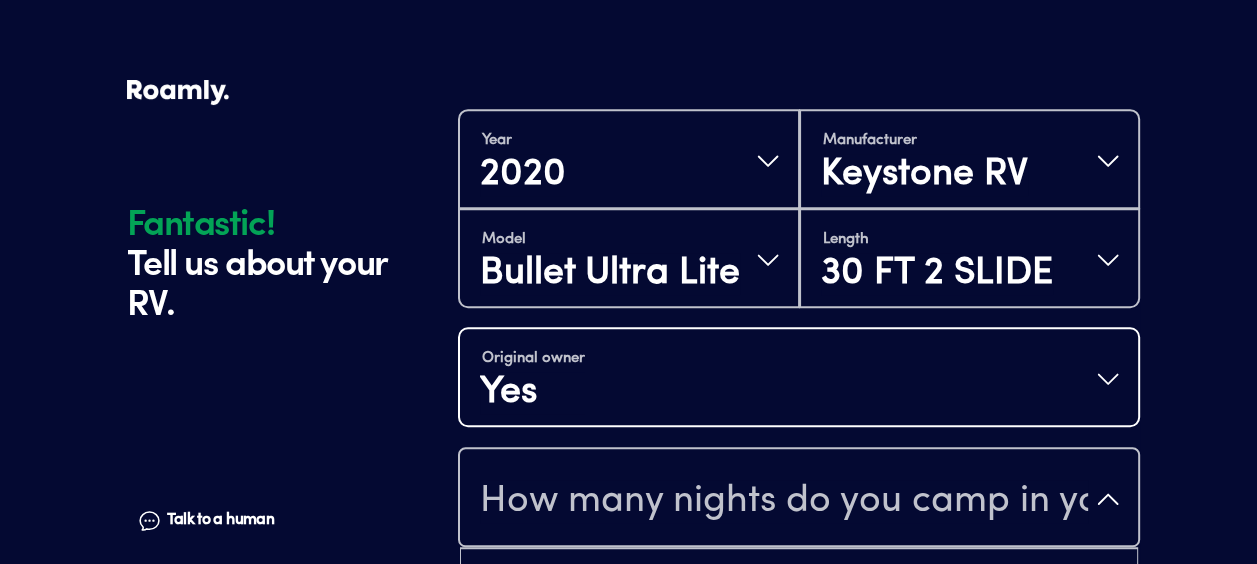 scroll, scrollTop: 40, scrollLeft: 0, axis: vertical 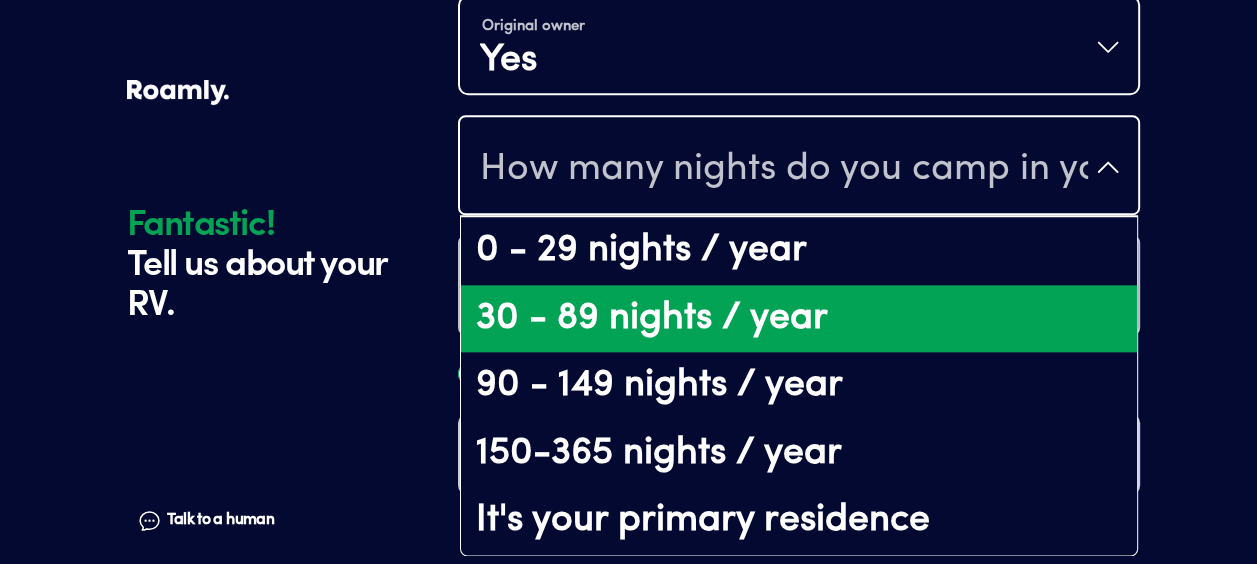 click on "30 - 89 nights / year" at bounding box center (799, 319) 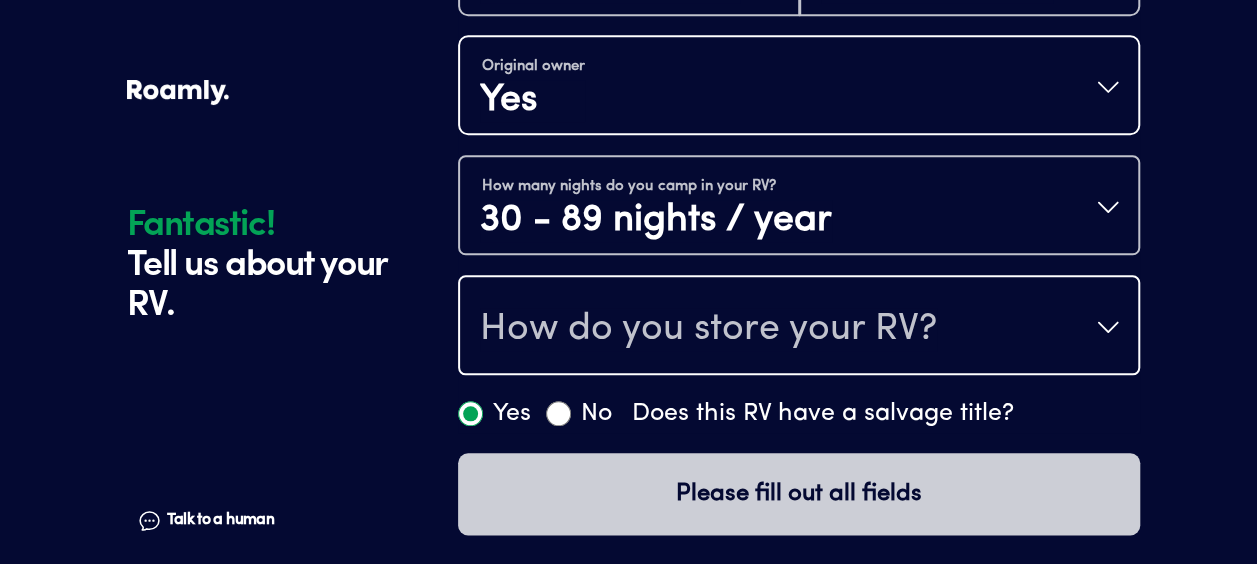 click on "How do you store your RV?" at bounding box center [799, 327] 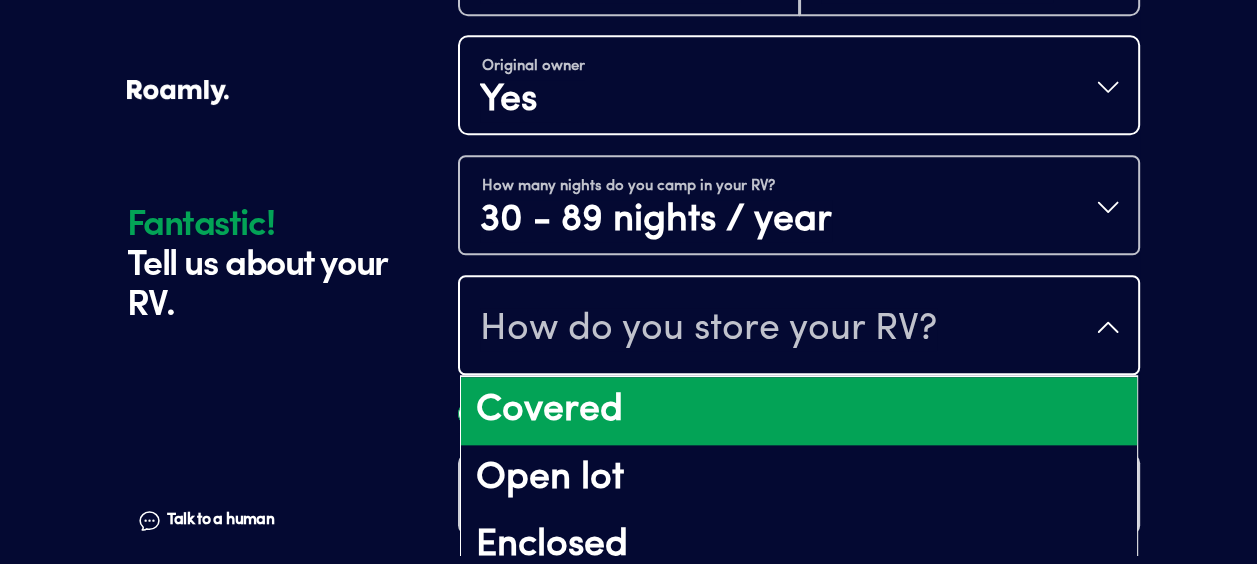 drag, startPoint x: 729, startPoint y: 416, endPoint x: 732, endPoint y: 404, distance: 12.369317 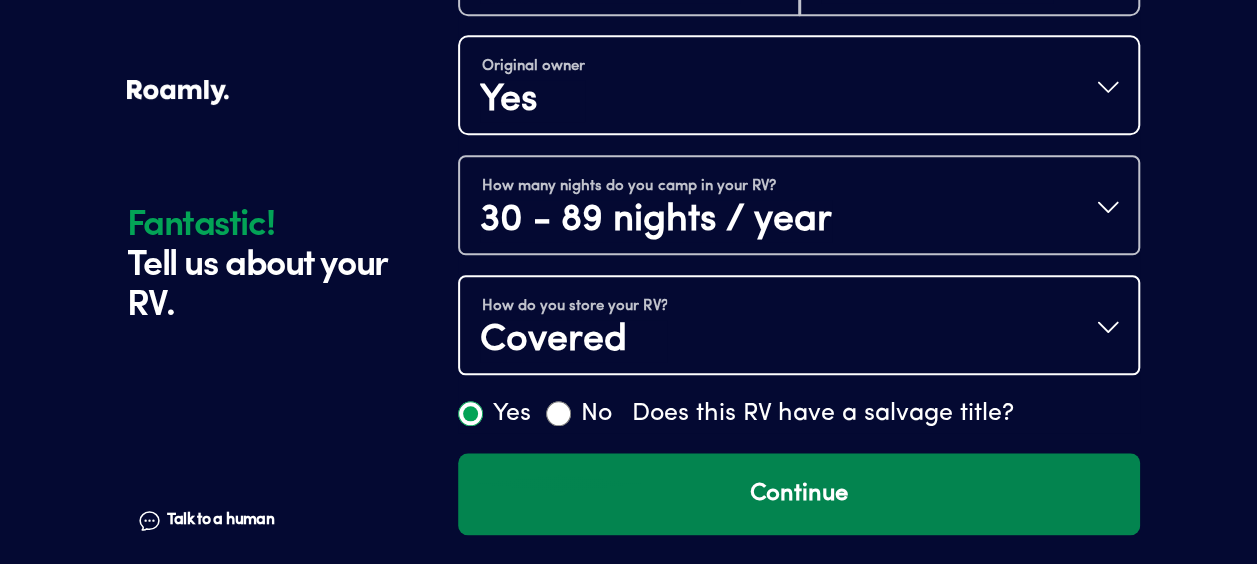 drag, startPoint x: 706, startPoint y: 516, endPoint x: 708, endPoint y: 502, distance: 14.142136 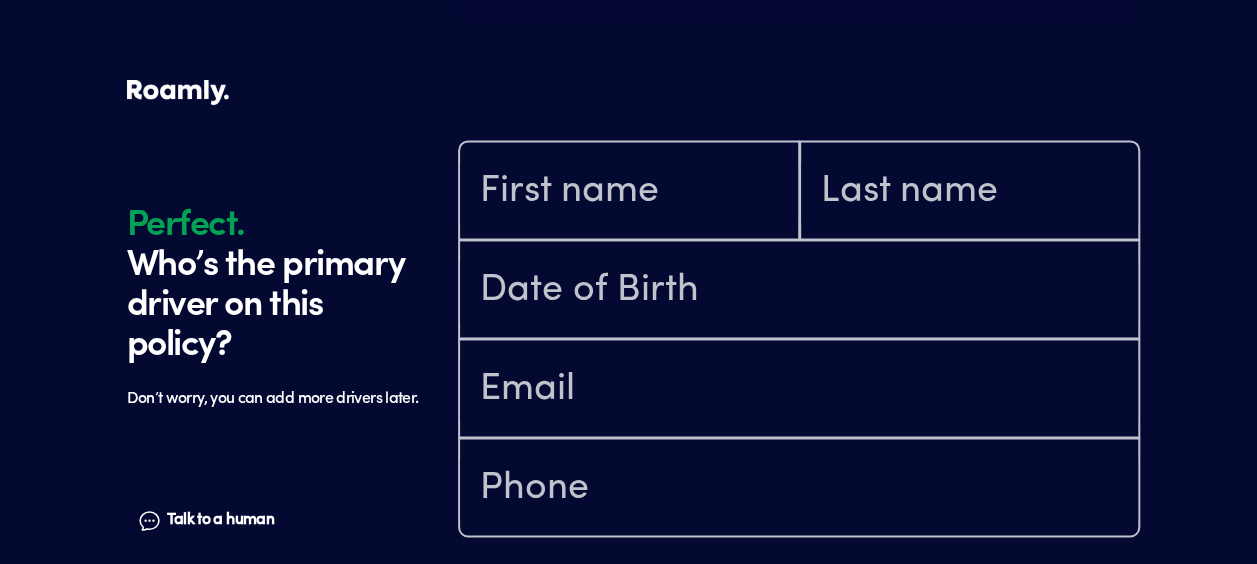 scroll, scrollTop: 1384, scrollLeft: 0, axis: vertical 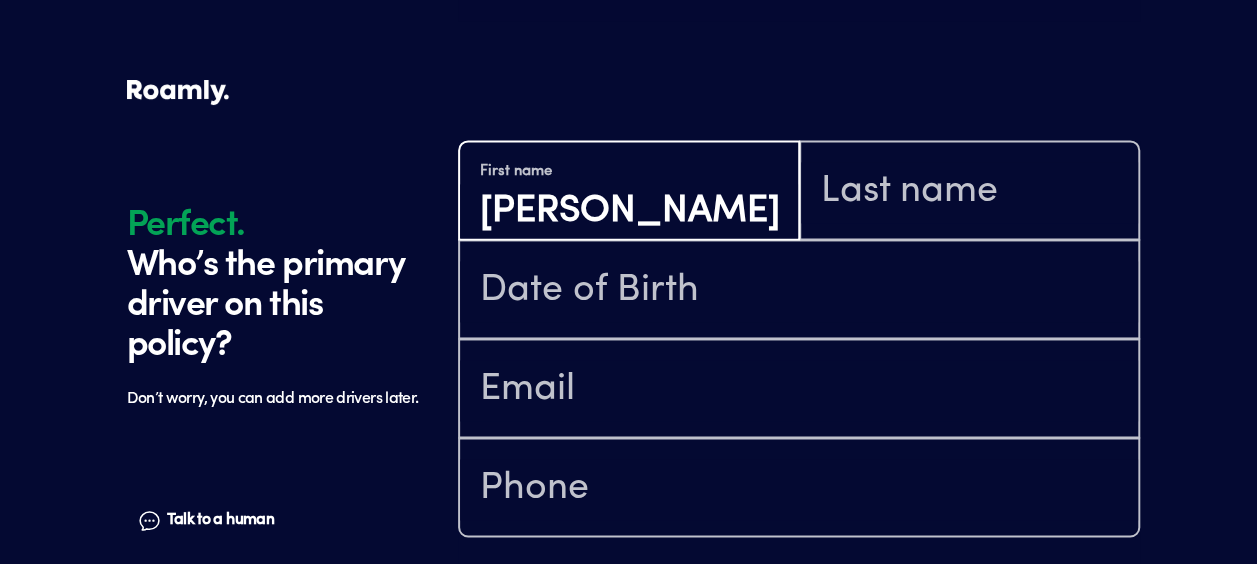 type on "[PERSON_NAME]" 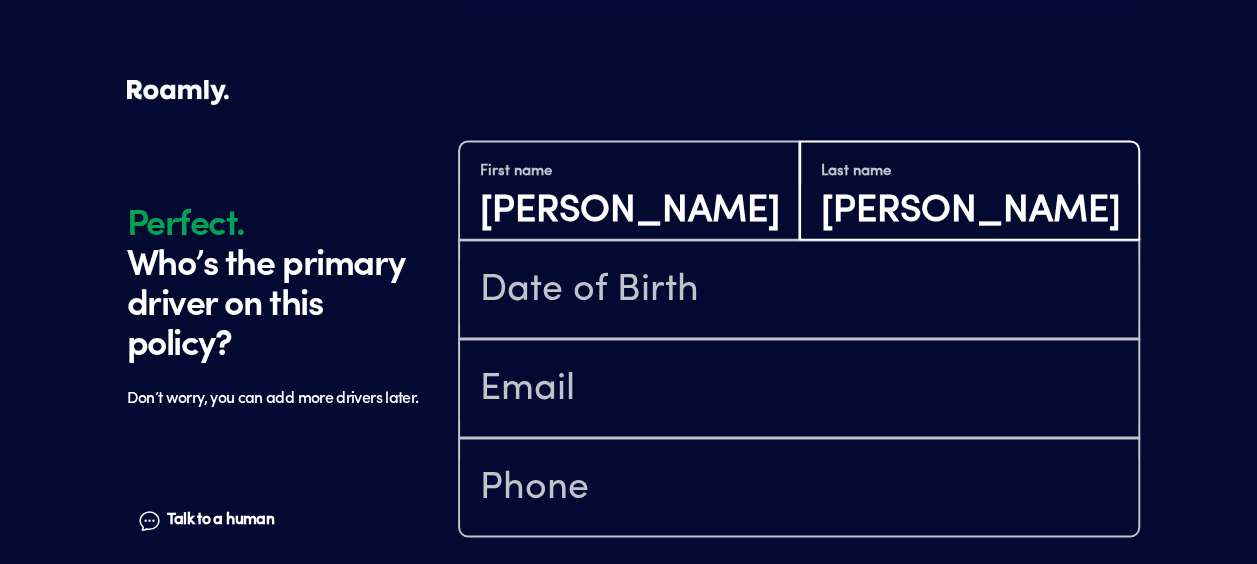 type on "[PERSON_NAME]" 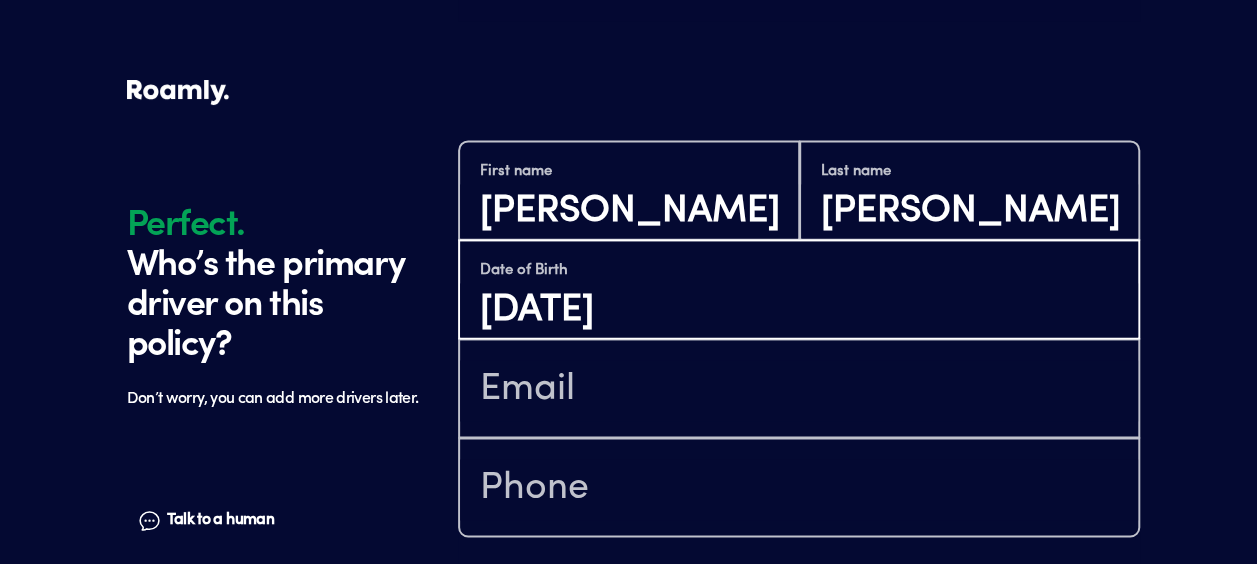 type on "[DATE]" 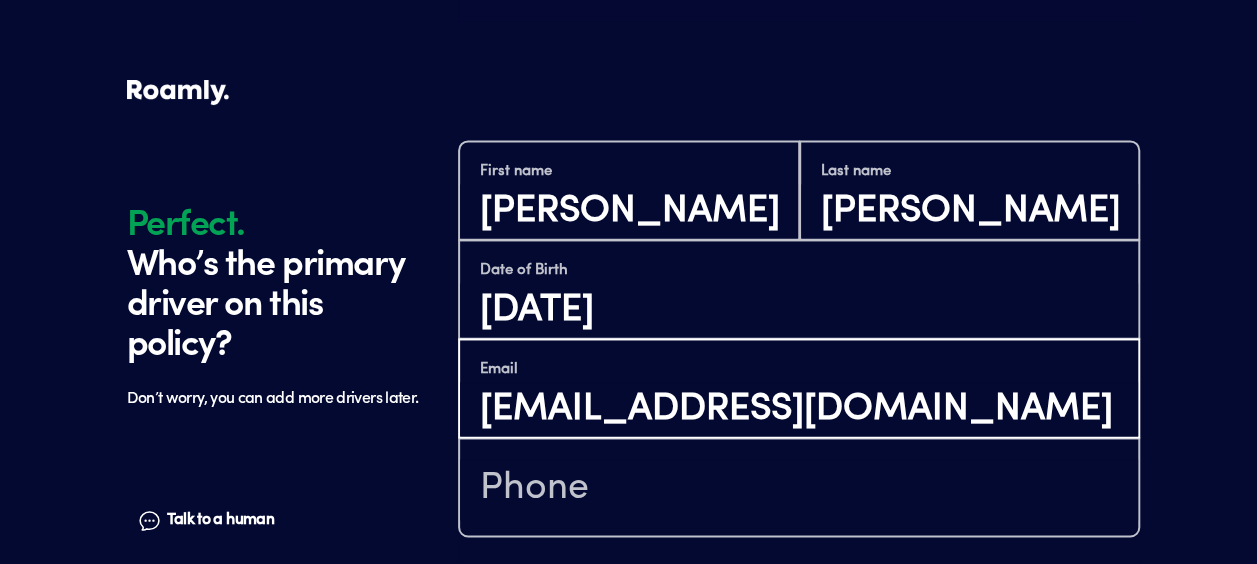 type on "[EMAIL_ADDRESS][DOMAIN_NAME]" 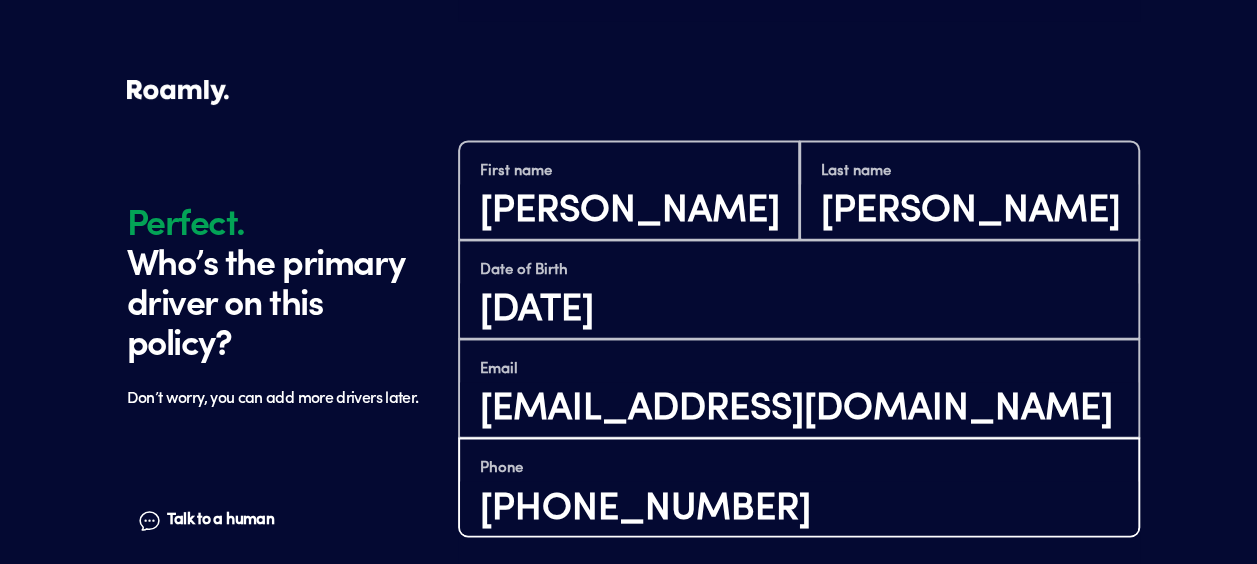type on "[PHONE_NUMBER]" 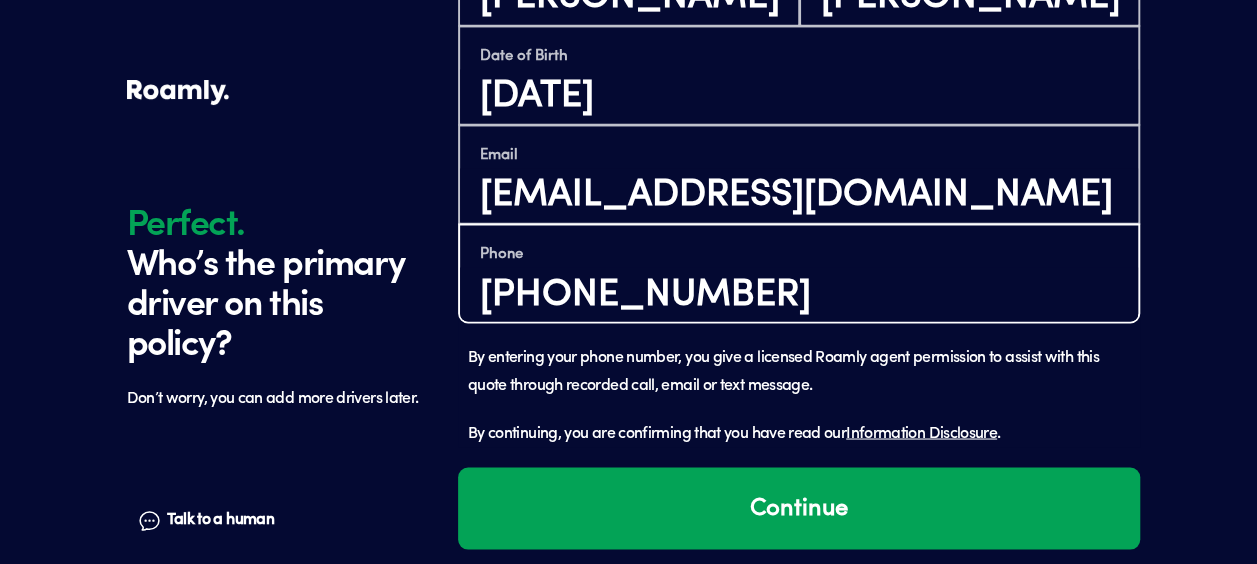 scroll, scrollTop: 1612, scrollLeft: 0, axis: vertical 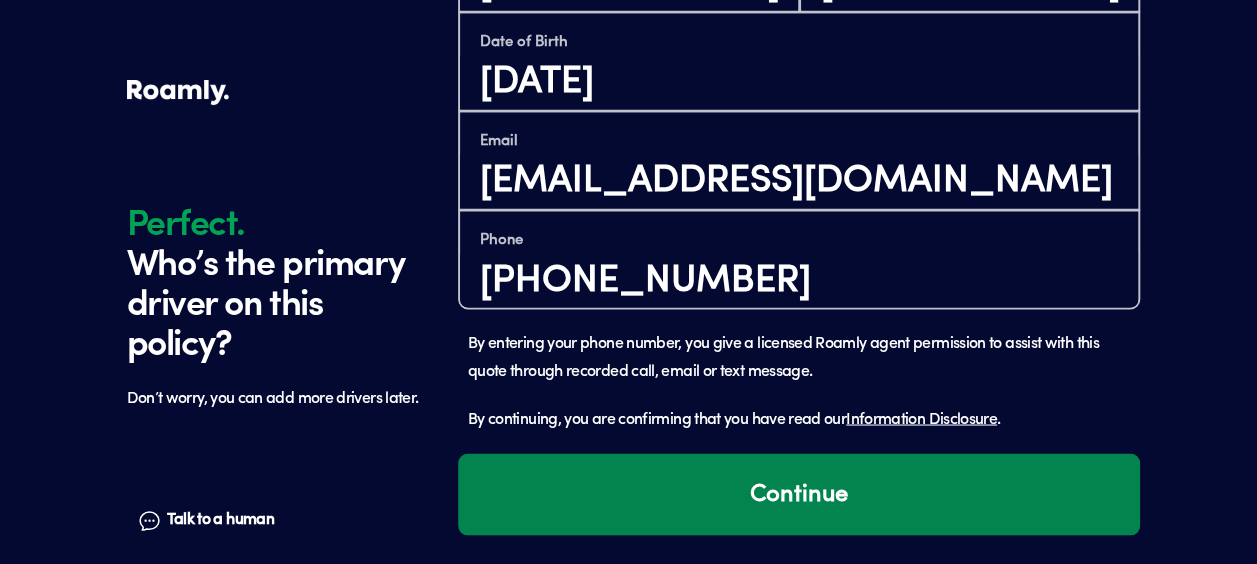 click on "Continue" at bounding box center [799, 494] 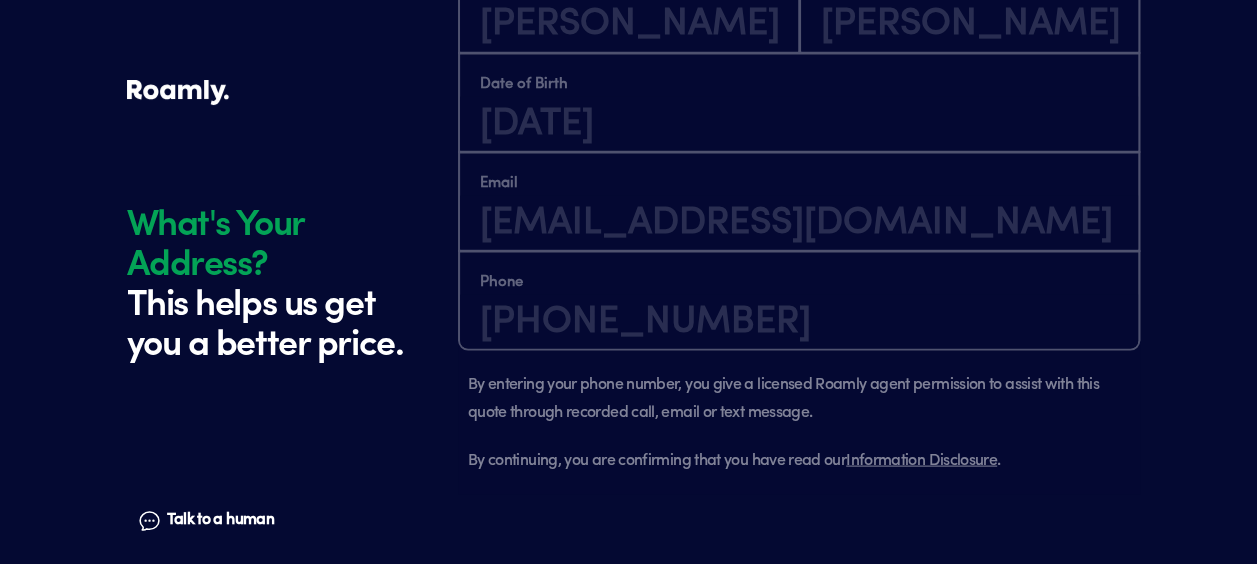 scroll, scrollTop: 2084, scrollLeft: 0, axis: vertical 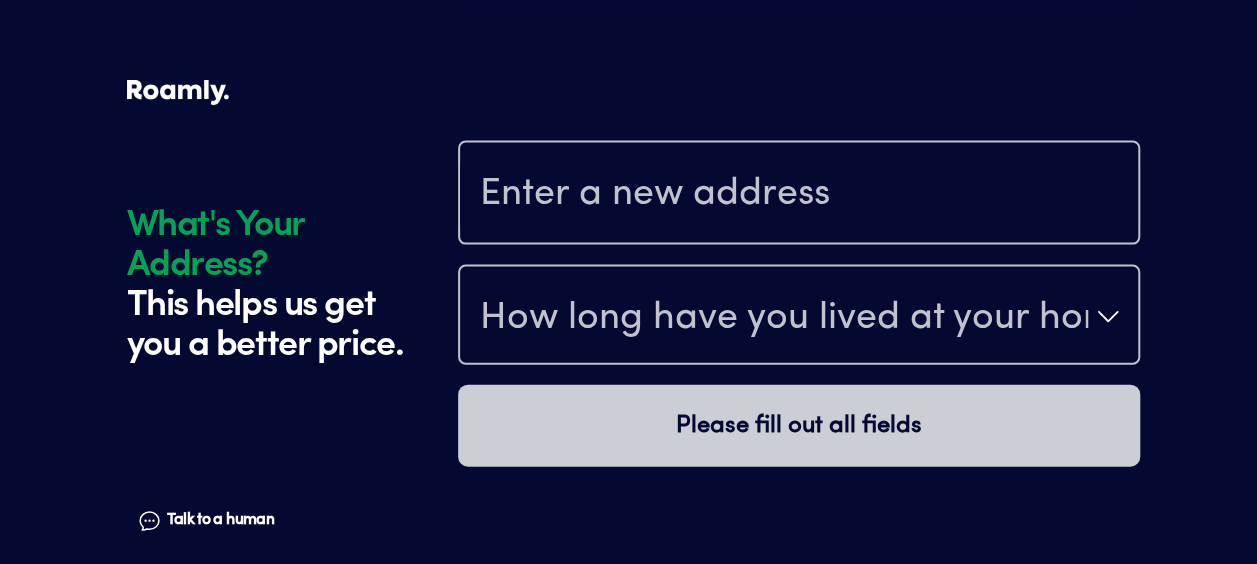 click at bounding box center [799, 193] 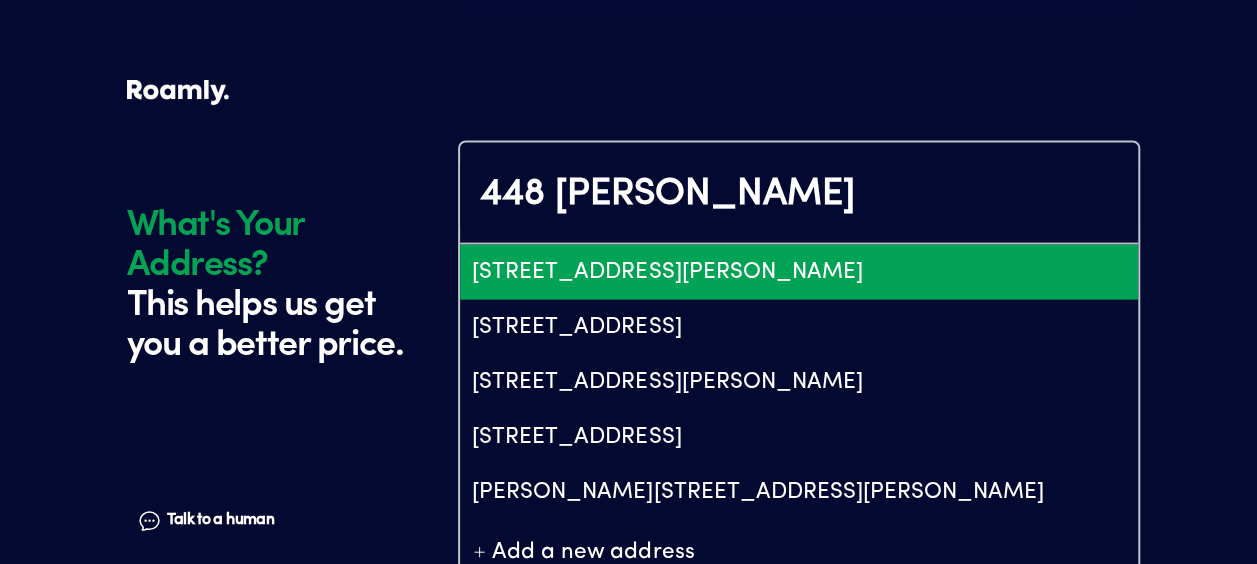 type on "448 [PERSON_NAME]" 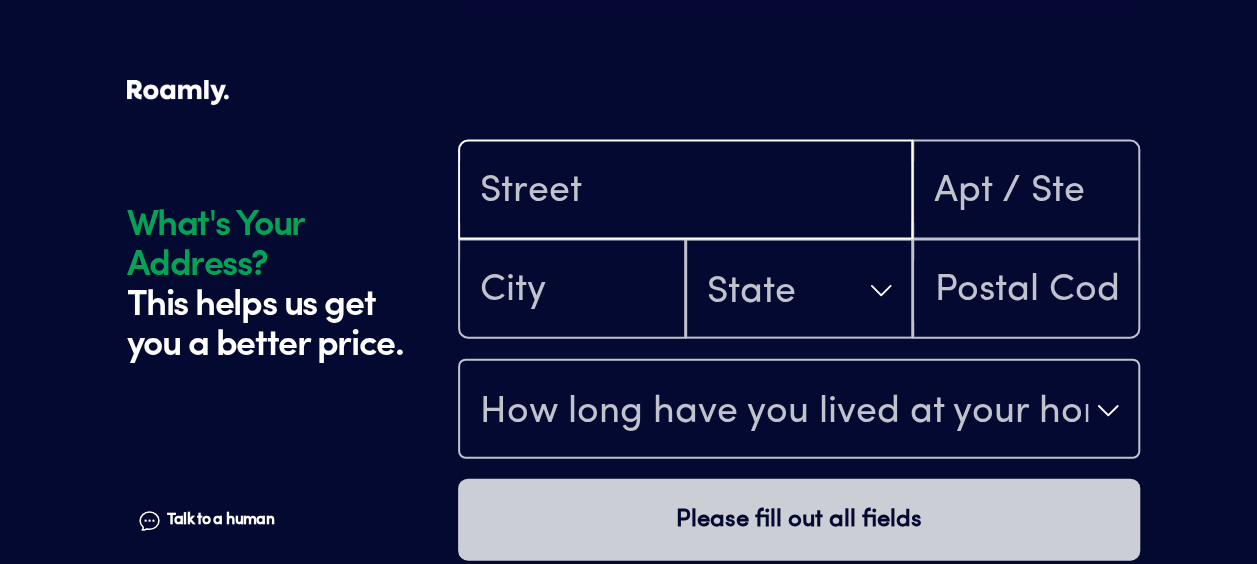 click at bounding box center (685, 192) 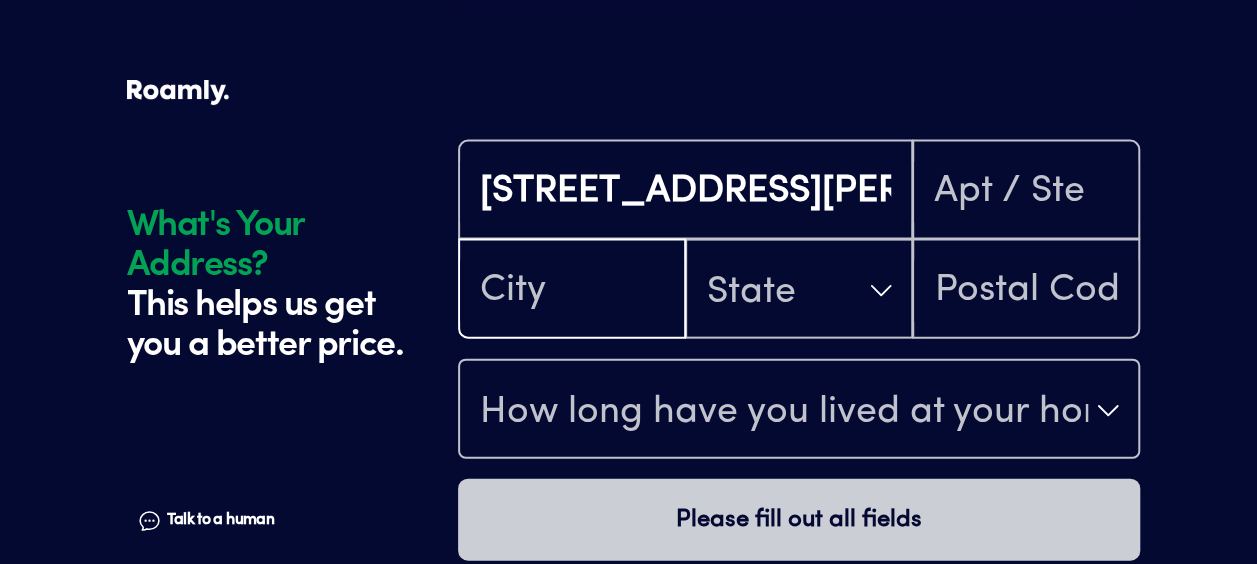 type on "Longmont" 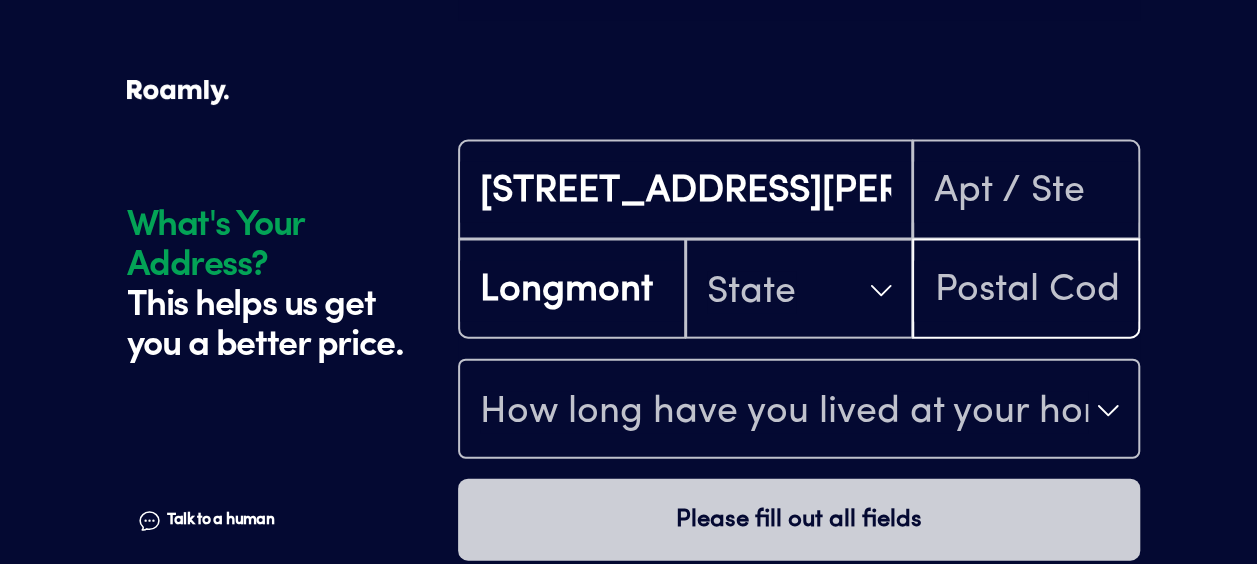 type on "80504" 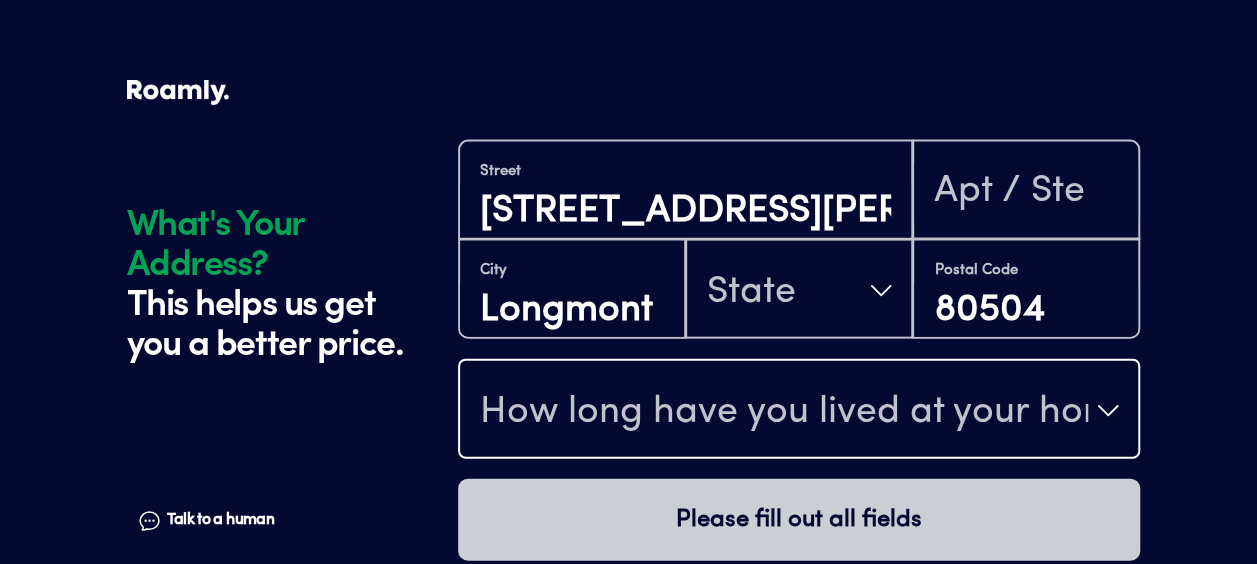 click on "How long have you lived at your home address?" at bounding box center [784, 413] 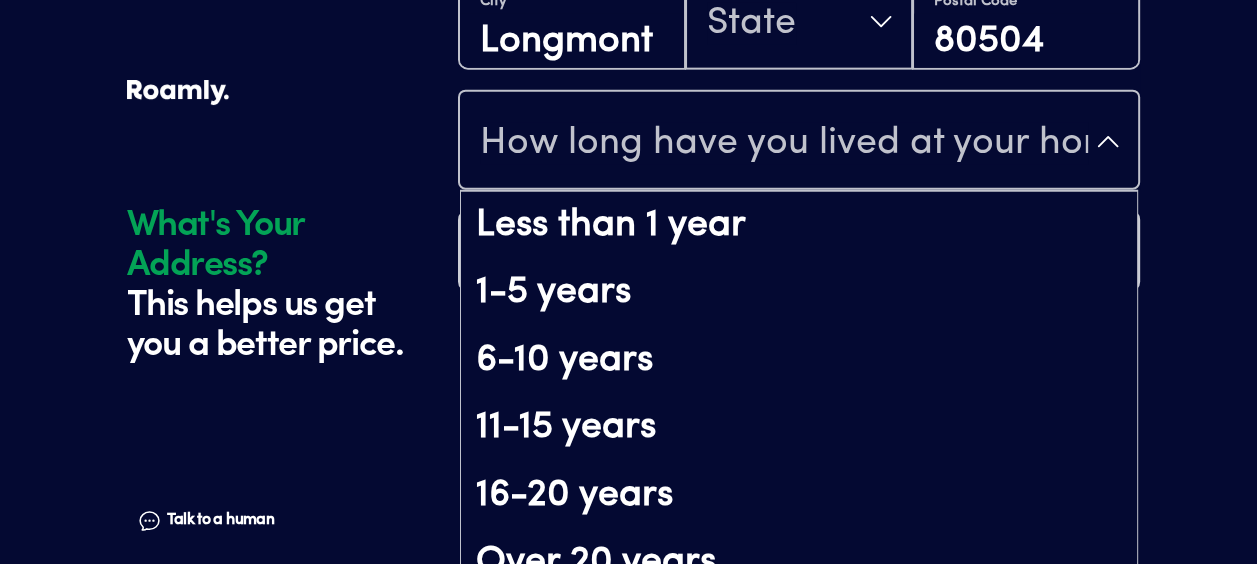 scroll, scrollTop: 285, scrollLeft: 0, axis: vertical 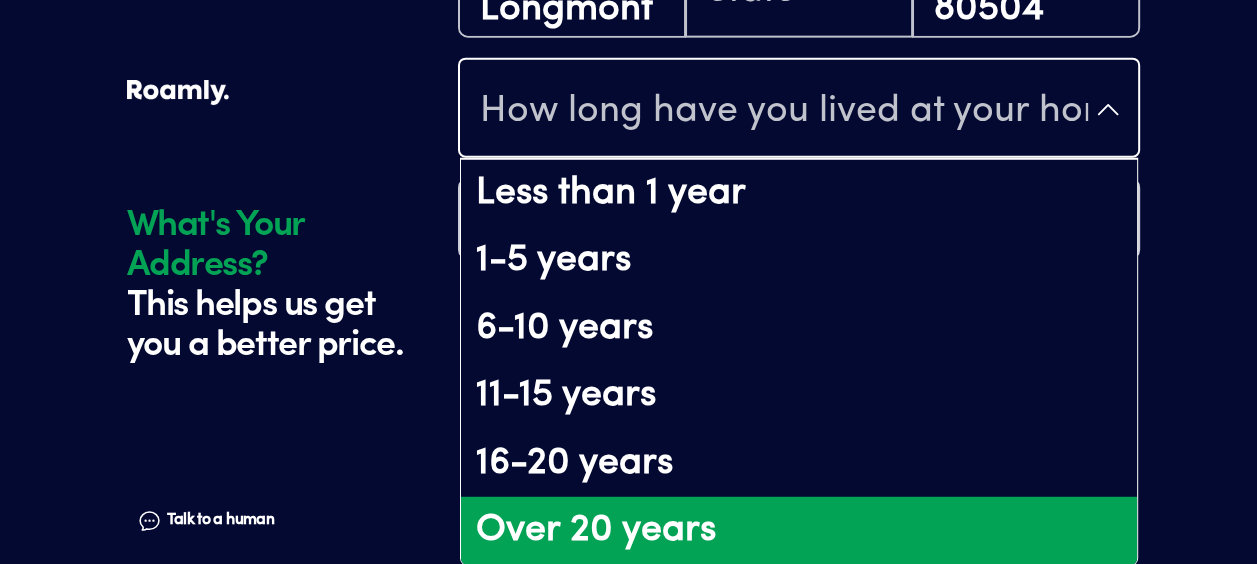 click on "Over 20 years" at bounding box center (799, 531) 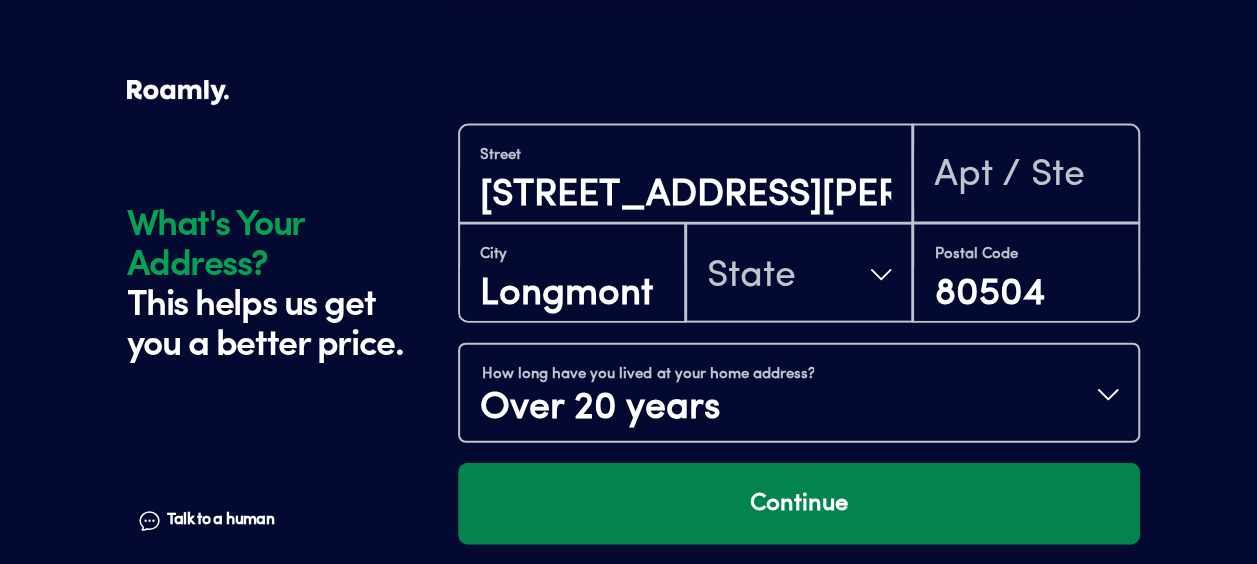 click on "Continue" at bounding box center [799, 504] 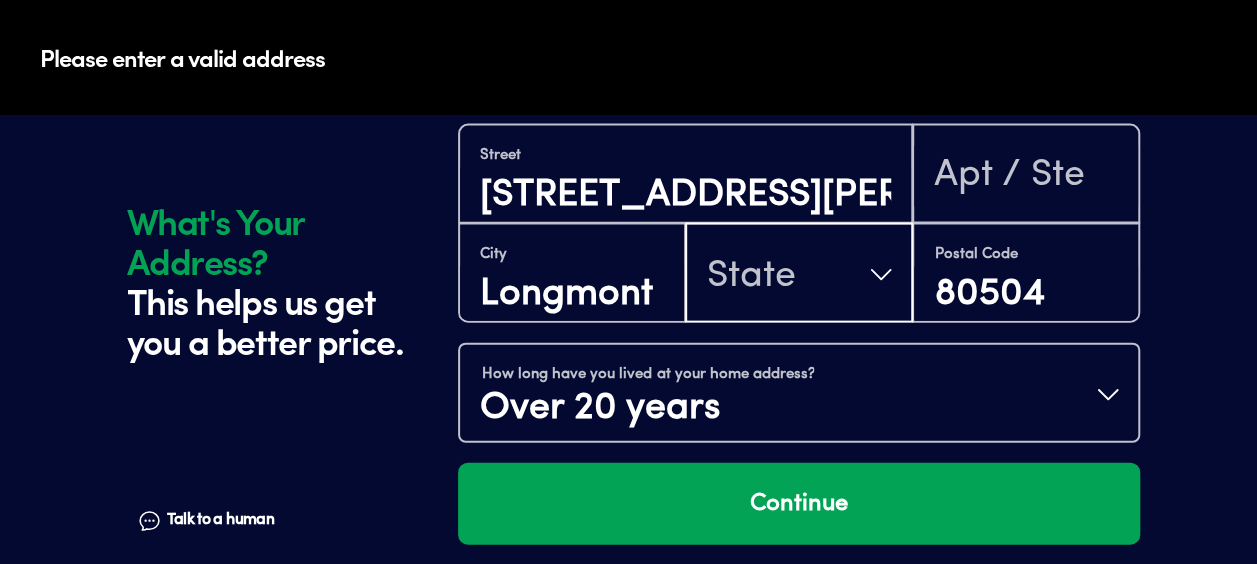 click on "State" at bounding box center (751, 277) 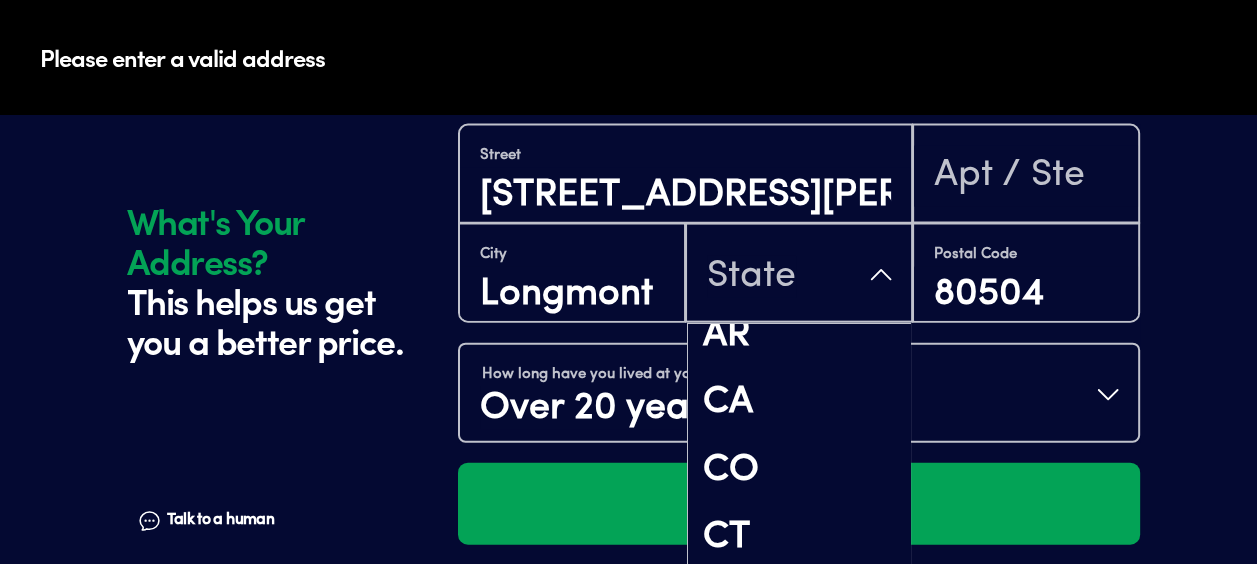scroll, scrollTop: 318, scrollLeft: 0, axis: vertical 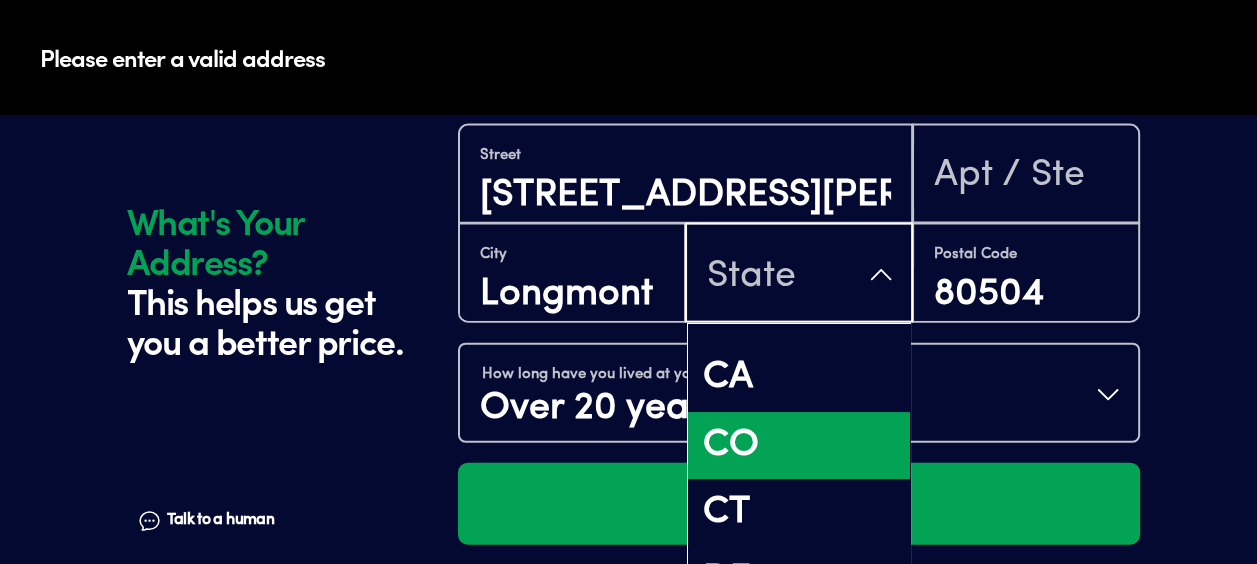 click on "CO" at bounding box center [799, 446] 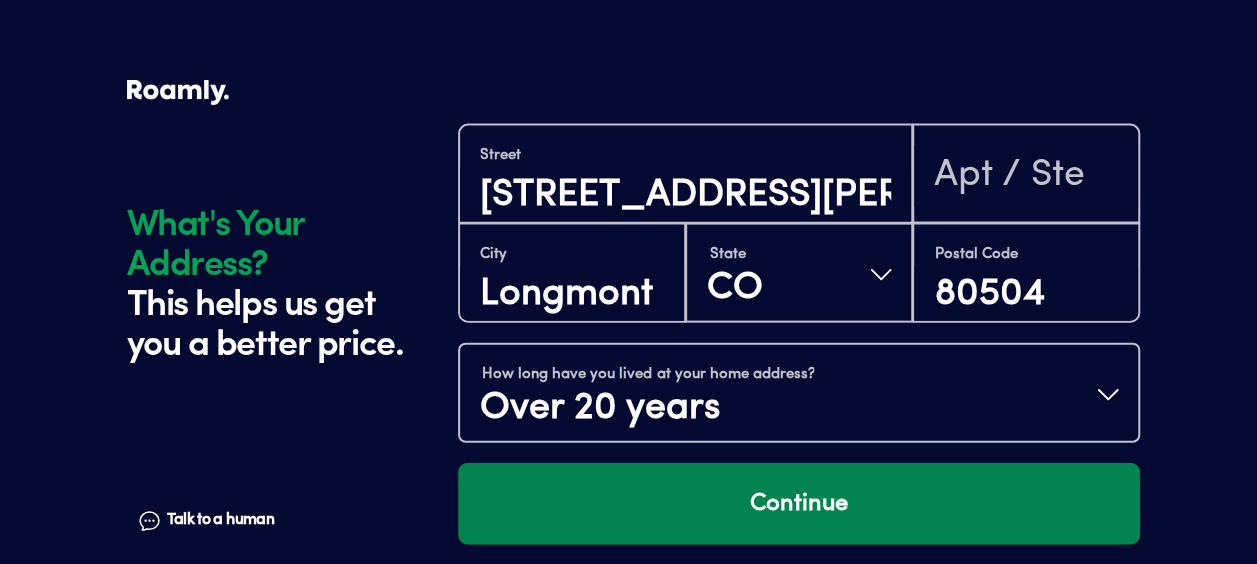 click on "Continue" at bounding box center [799, 504] 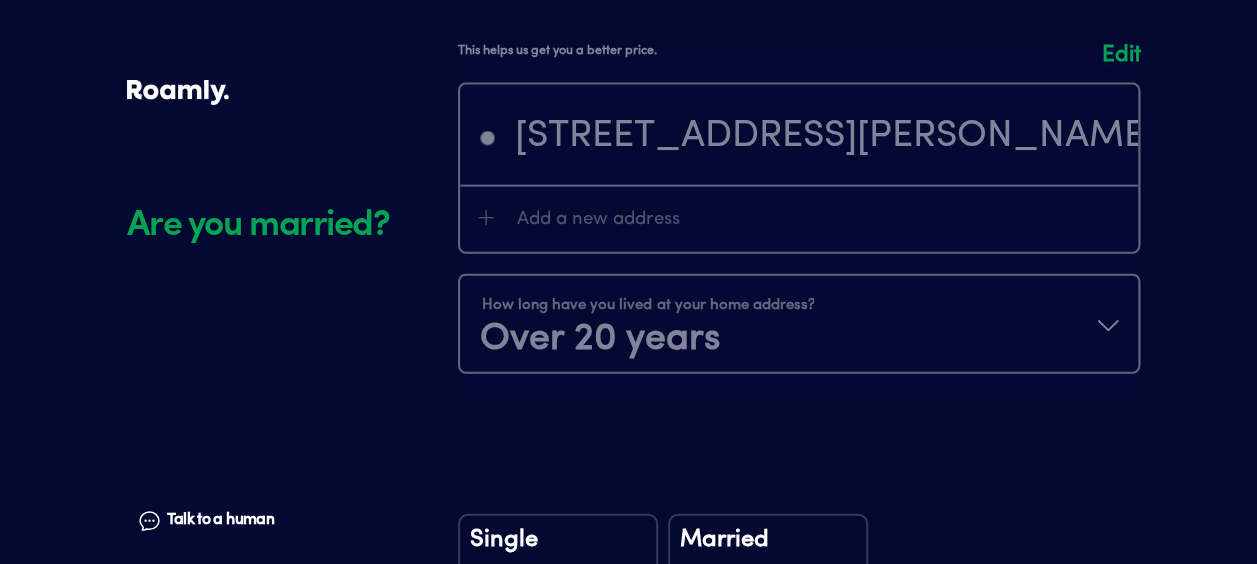 scroll, scrollTop: 2187, scrollLeft: 0, axis: vertical 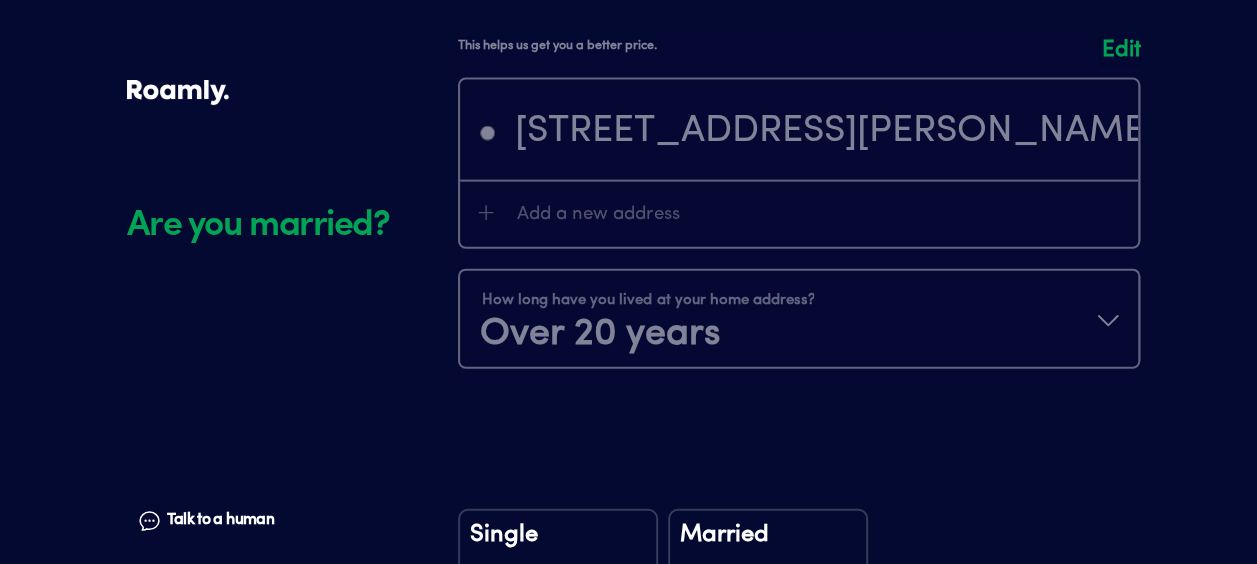 click on "Single" at bounding box center [558, 609] 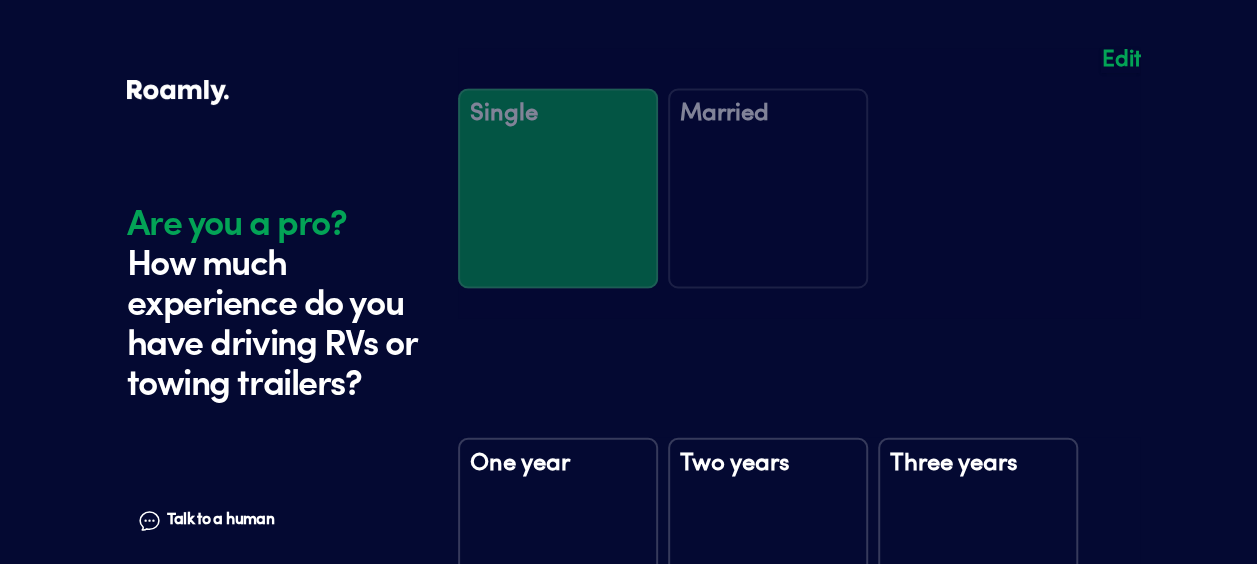 scroll, scrollTop: 2945, scrollLeft: 0, axis: vertical 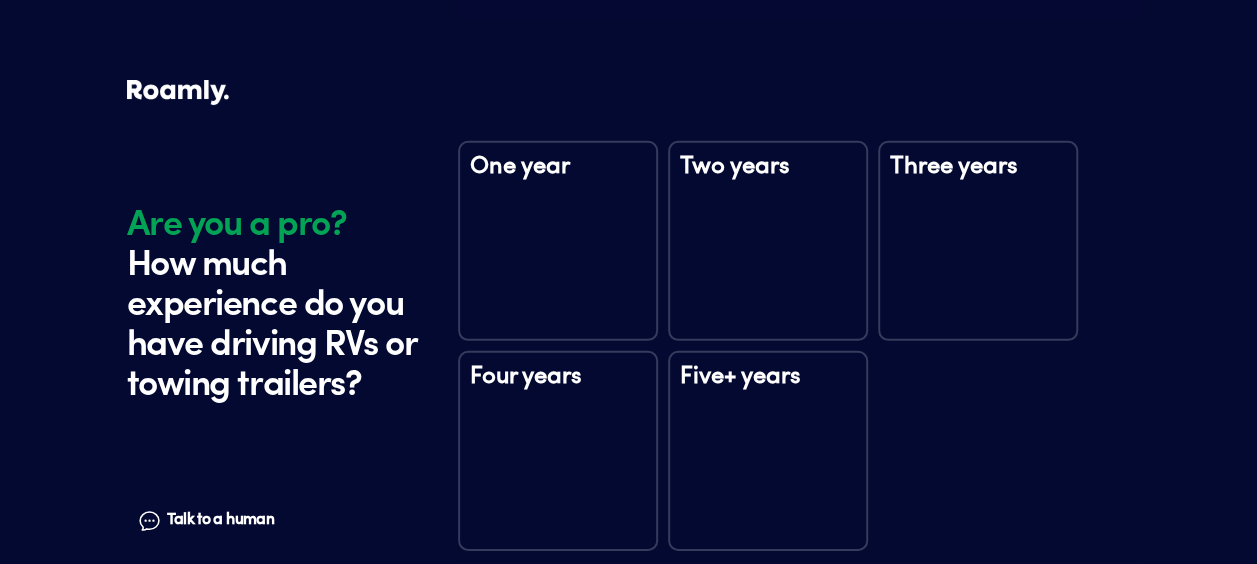 click on "Five+ years" at bounding box center [768, 451] 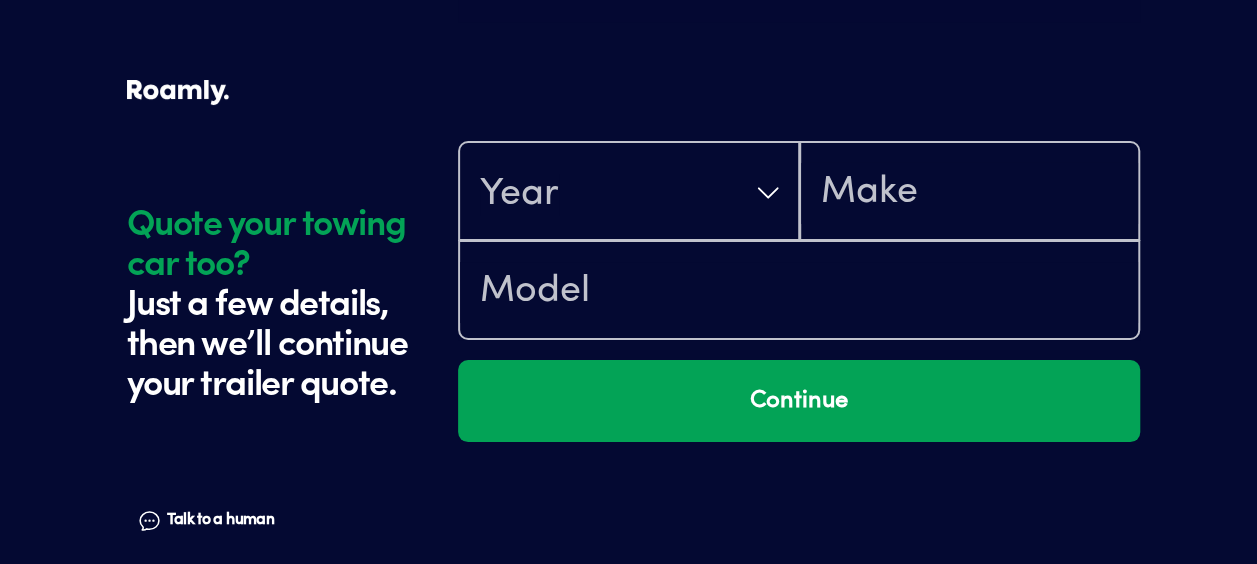 scroll, scrollTop: 3545, scrollLeft: 0, axis: vertical 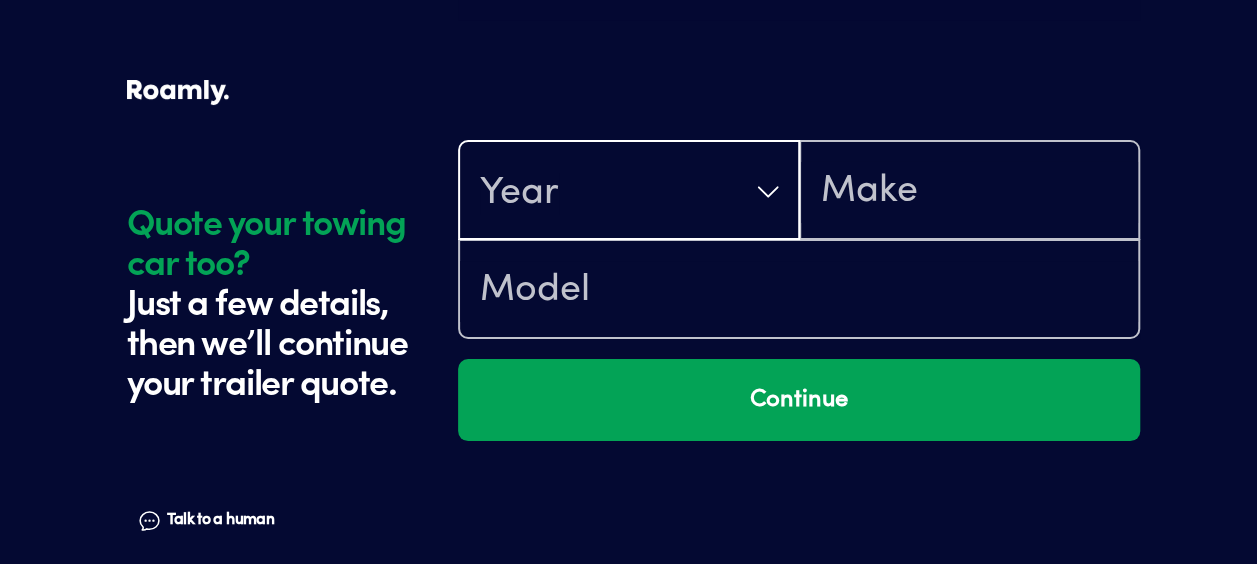 click on "Year" at bounding box center [629, 192] 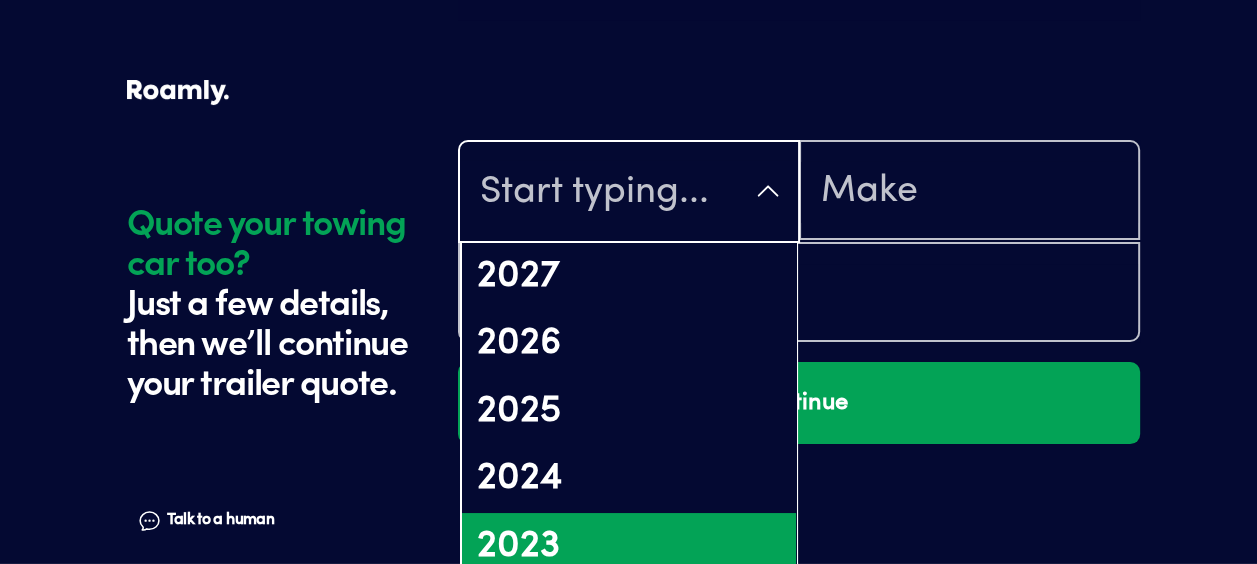 scroll, scrollTop: 3552, scrollLeft: 0, axis: vertical 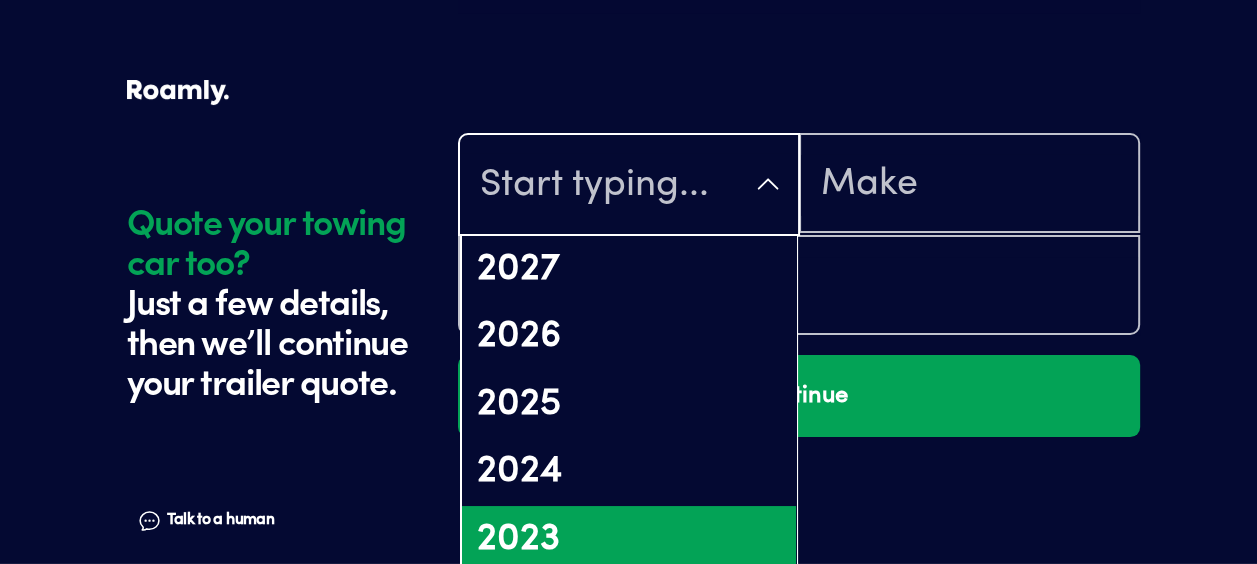 click on "2023" at bounding box center [629, 540] 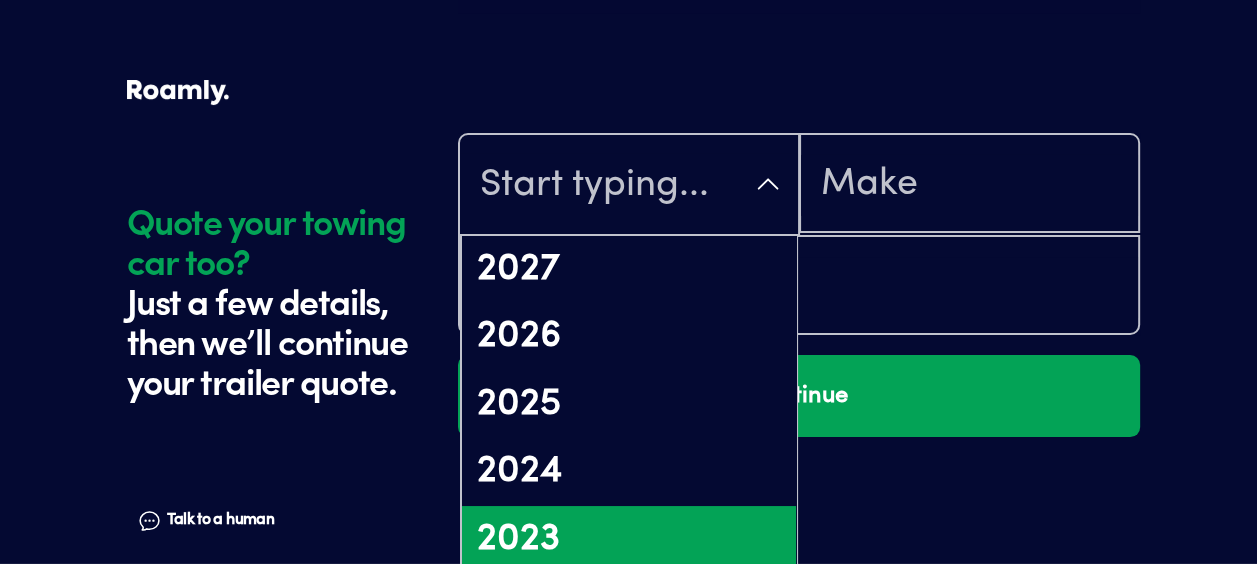 scroll, scrollTop: 0, scrollLeft: 0, axis: both 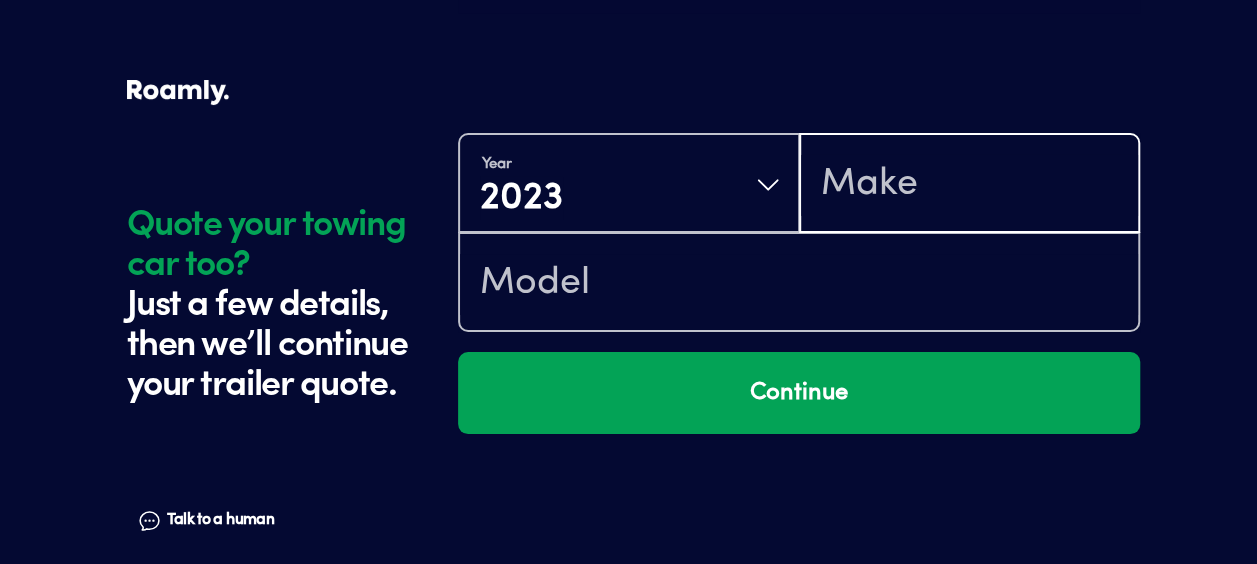 click at bounding box center [970, 185] 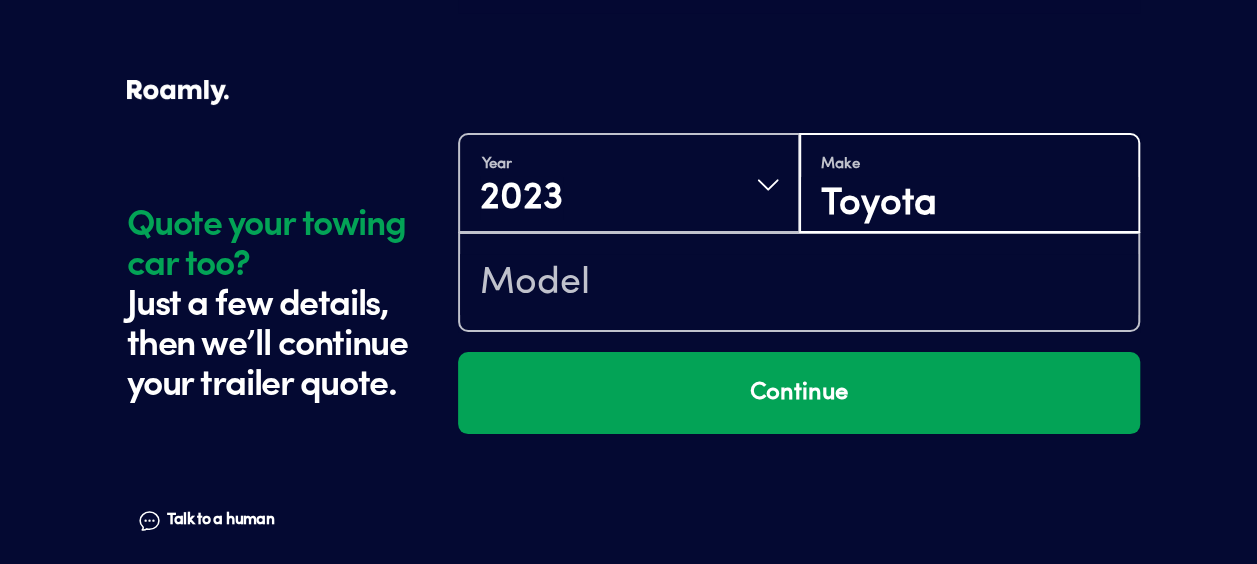type on "Toyota" 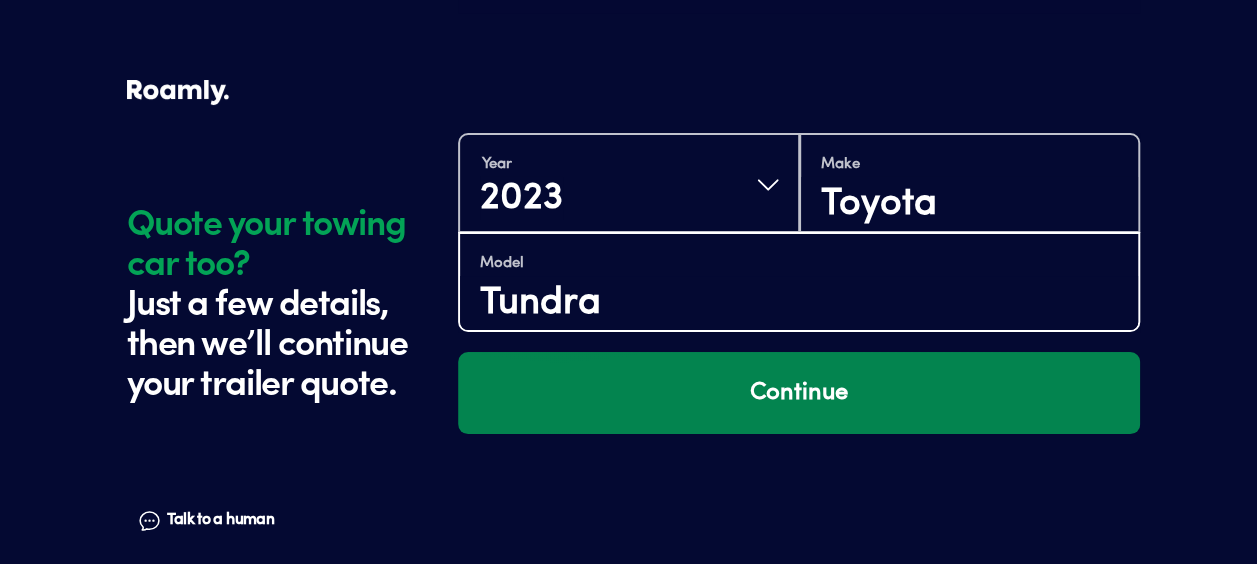 type on "Tundra" 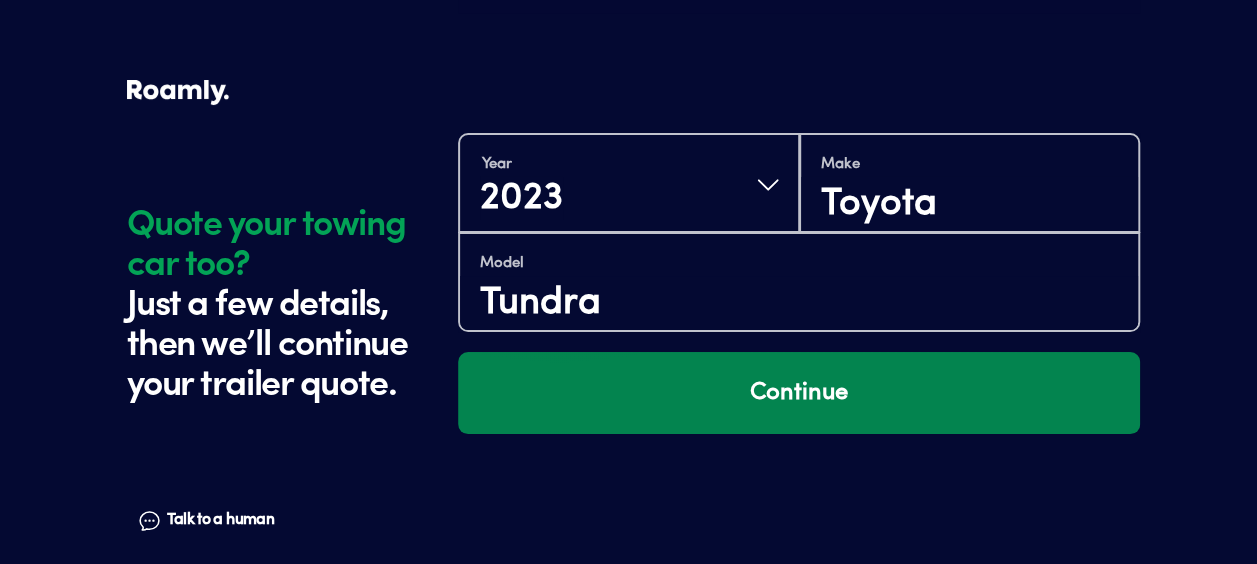 click on "Continue" at bounding box center (799, 393) 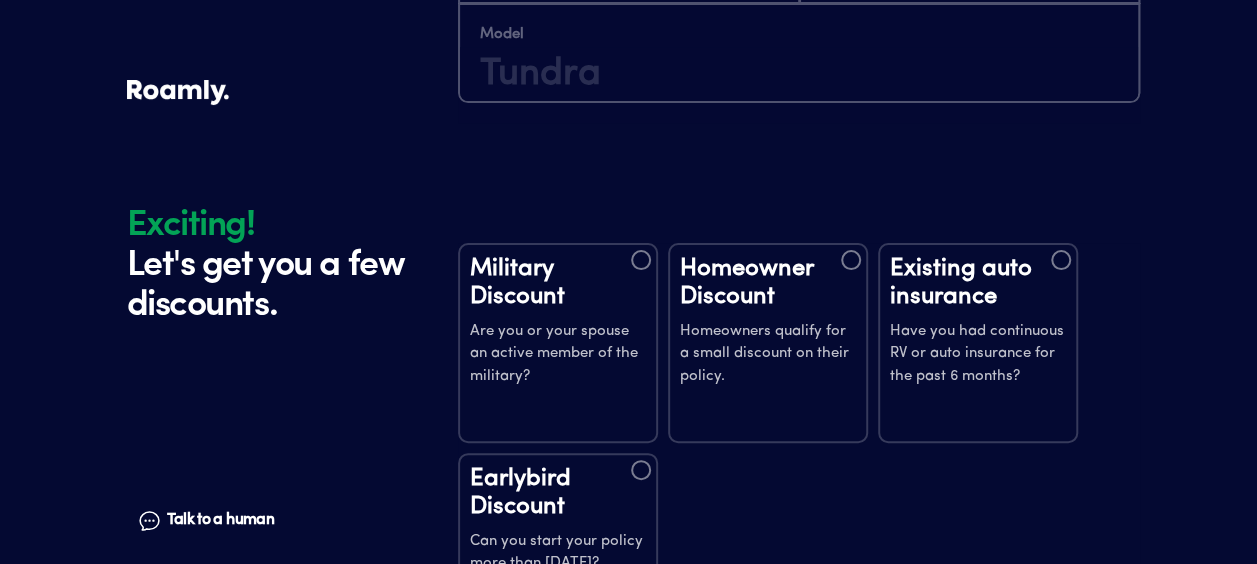 scroll, scrollTop: 3923, scrollLeft: 0, axis: vertical 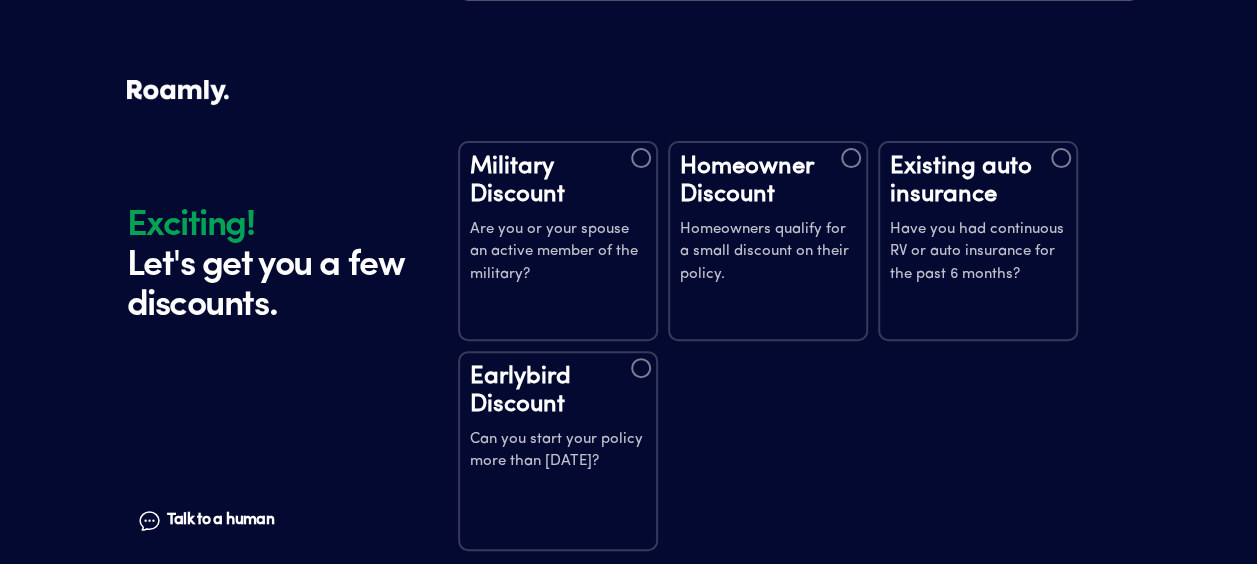 click on "Homeowner Discount" at bounding box center [768, 181] 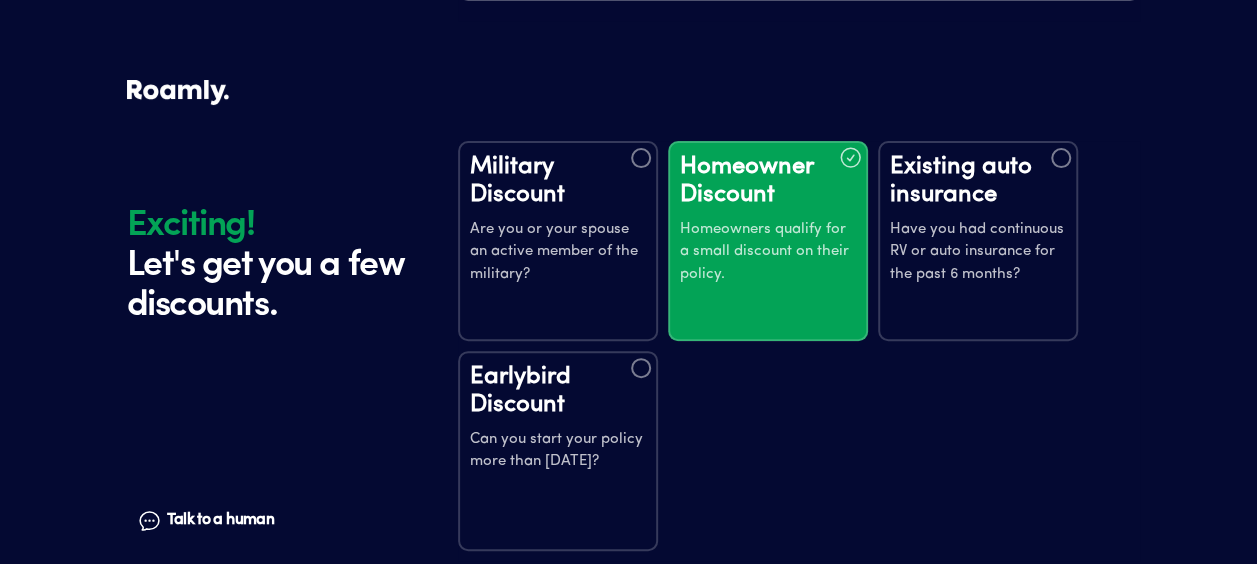 scroll, scrollTop: 4051, scrollLeft: 0, axis: vertical 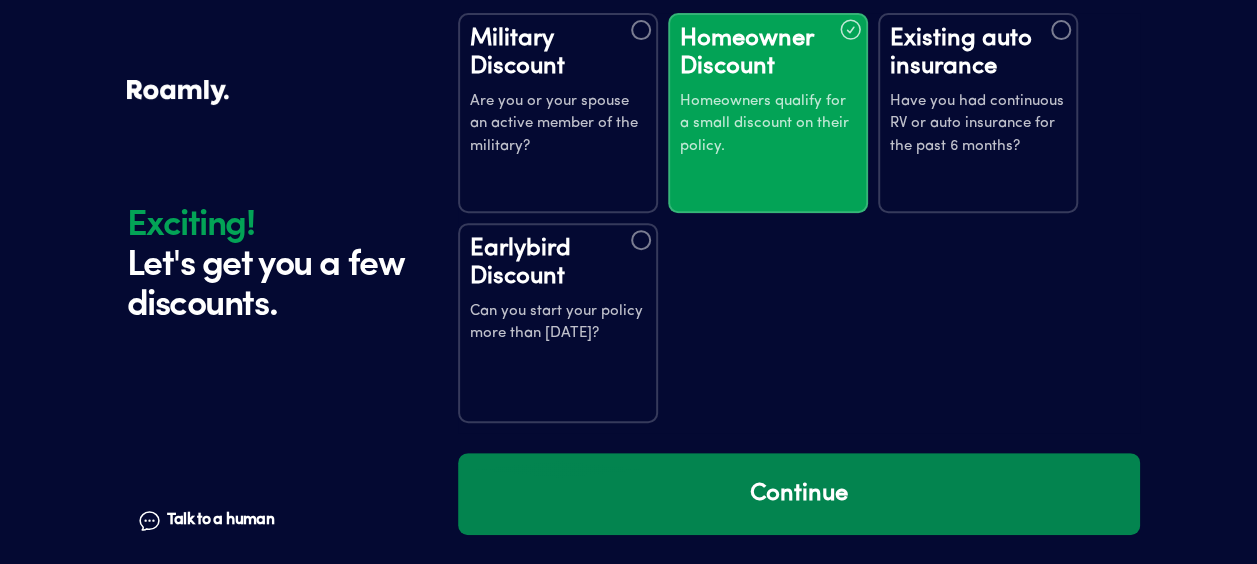 click on "Continue" at bounding box center (799, 494) 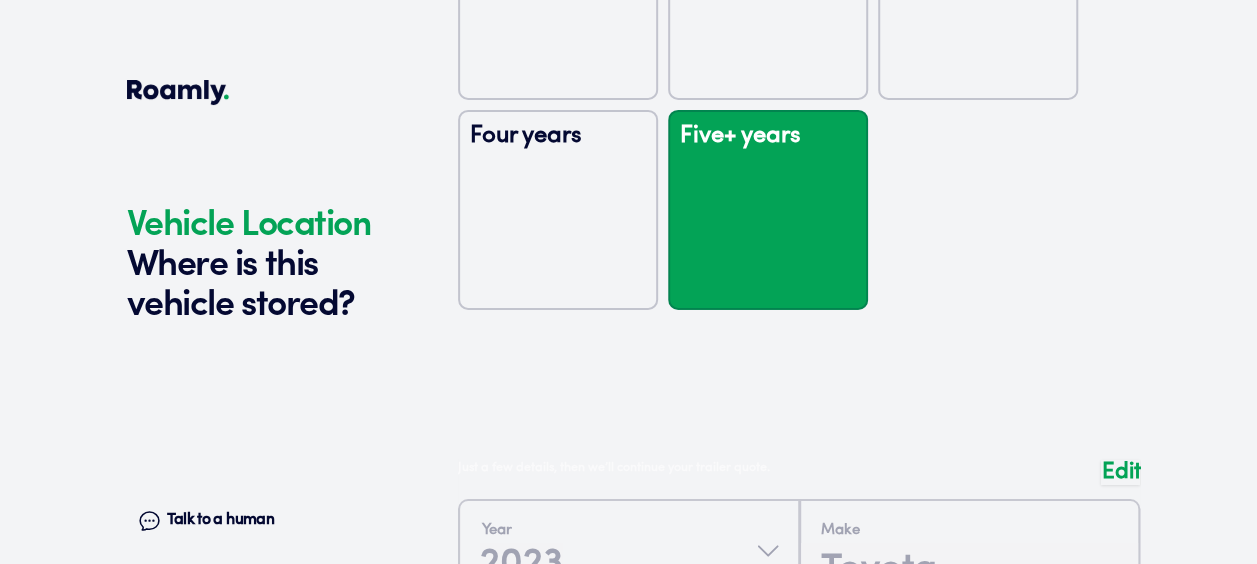 click at bounding box center (799, 100) 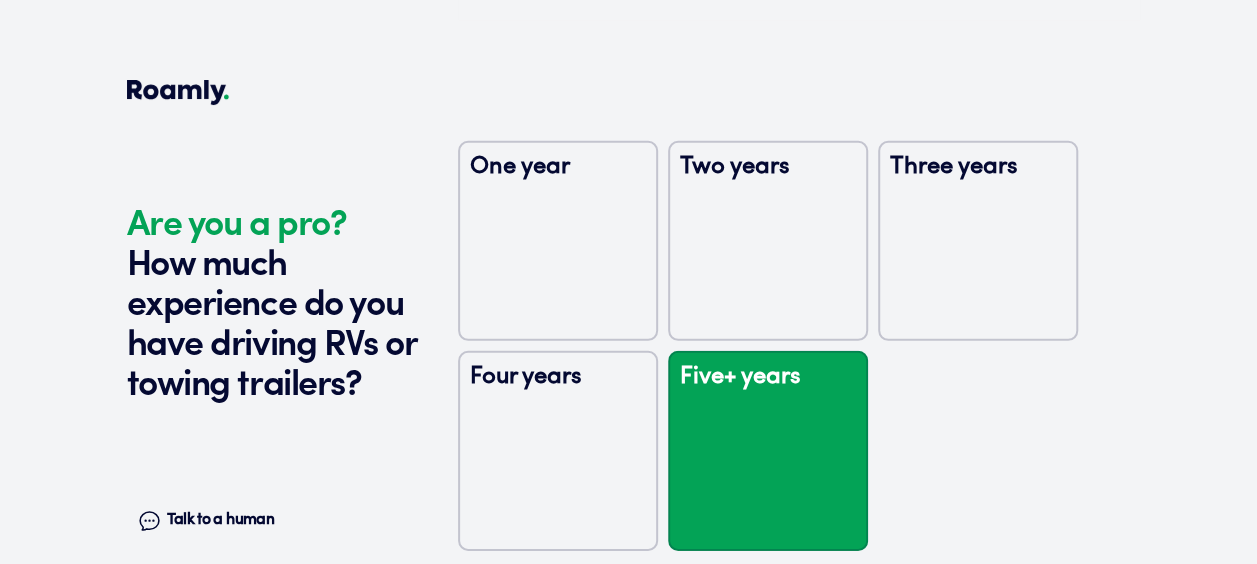 scroll, scrollTop: 2947, scrollLeft: 0, axis: vertical 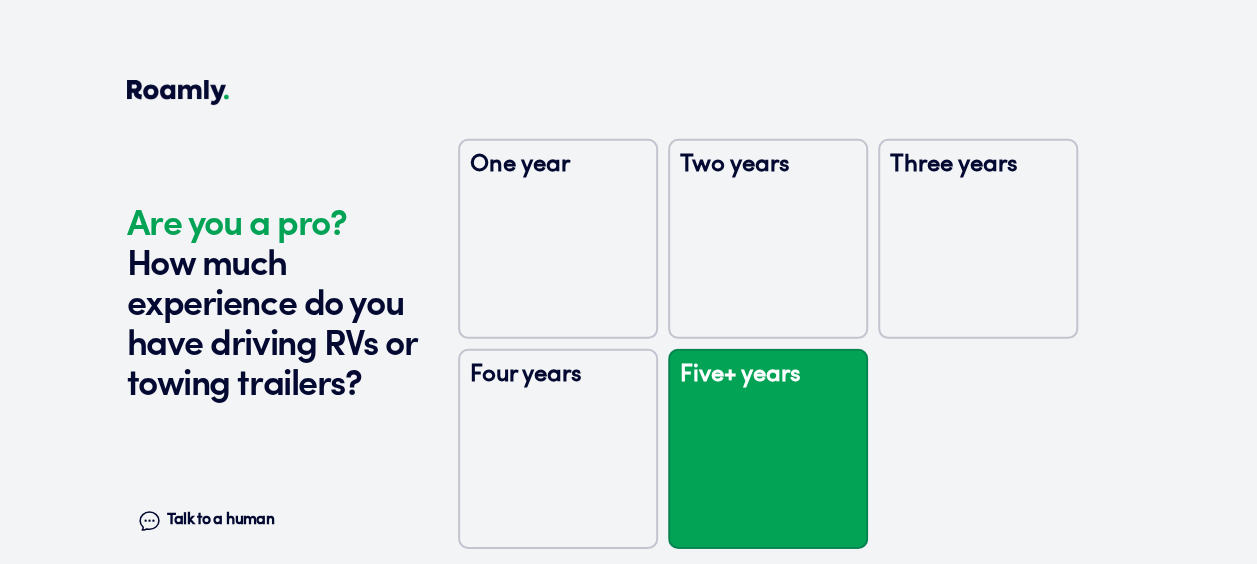 drag, startPoint x: 791, startPoint y: 228, endPoint x: 737, endPoint y: 615, distance: 390.74927 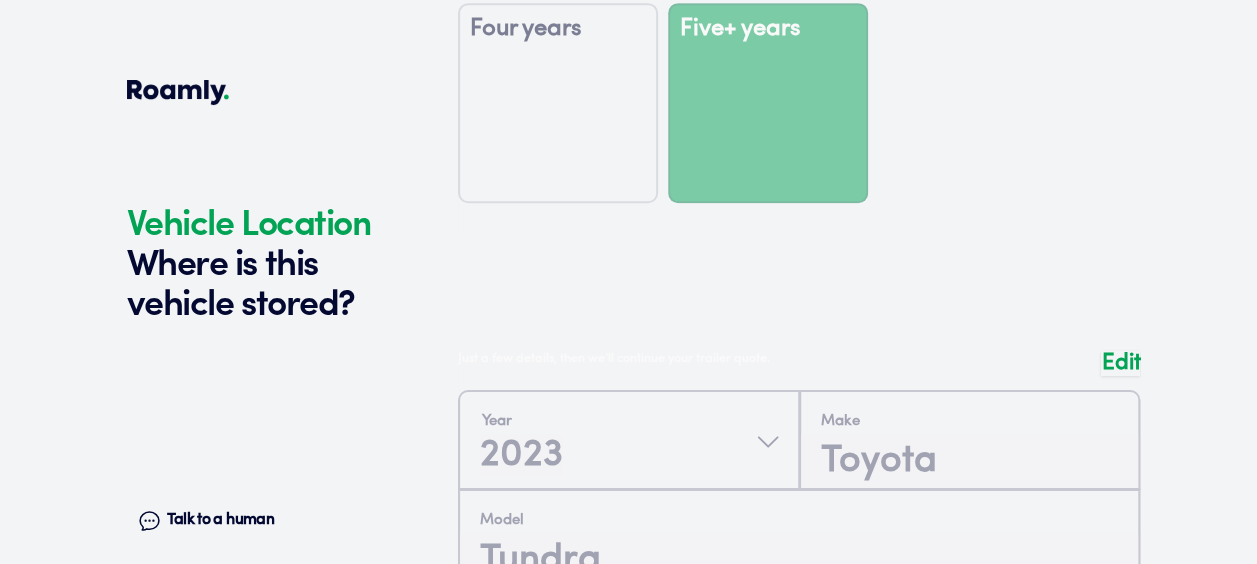 click on "1 2 3 4+ Edit How many RVs or Trailers do you want to cover? Year [DATE] Manufacturer Keystone RV Model Bullet Ultra Lite Length 30 FT 2 SLIDE Original owner Yes How many nights do you camp in your RV? 30 - 89 nights / year How do you store your RV? Covered Yes No Does this RV have a salvage title? Edit Tell us about your RV. First name [PERSON_NAME] Last name [PERSON_NAME] Date of Birth [DEMOGRAPHIC_DATA] Email [EMAIL_ADDRESS][DOMAIN_NAME] Phone [PHONE_NUMBER] By entering your phone number, you give a licensed Roamly agent permission to assist with this quote through recorded call, email or text message. By continuing, you are confirming that you have read our  Information Disclosure . Edit Who’s the primary driver on this policy? [STREET_ADDRESS][PERSON_NAME] Clear Add a new address How long have you lived at your home address? Over 20 years Edit This helps us get you a better price. Single Married Edit One year Two years Three years Four years Five+ years Edit How much experience do you have driving RVs or towing trailers? Year" at bounding box center (799, -788) 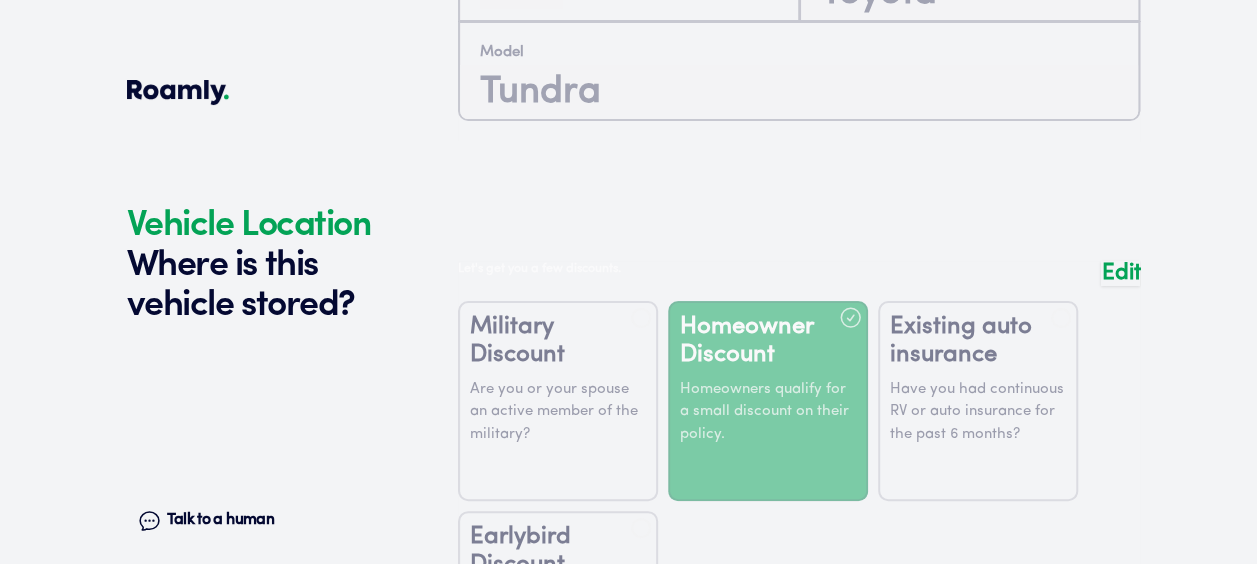 scroll, scrollTop: 3786, scrollLeft: 0, axis: vertical 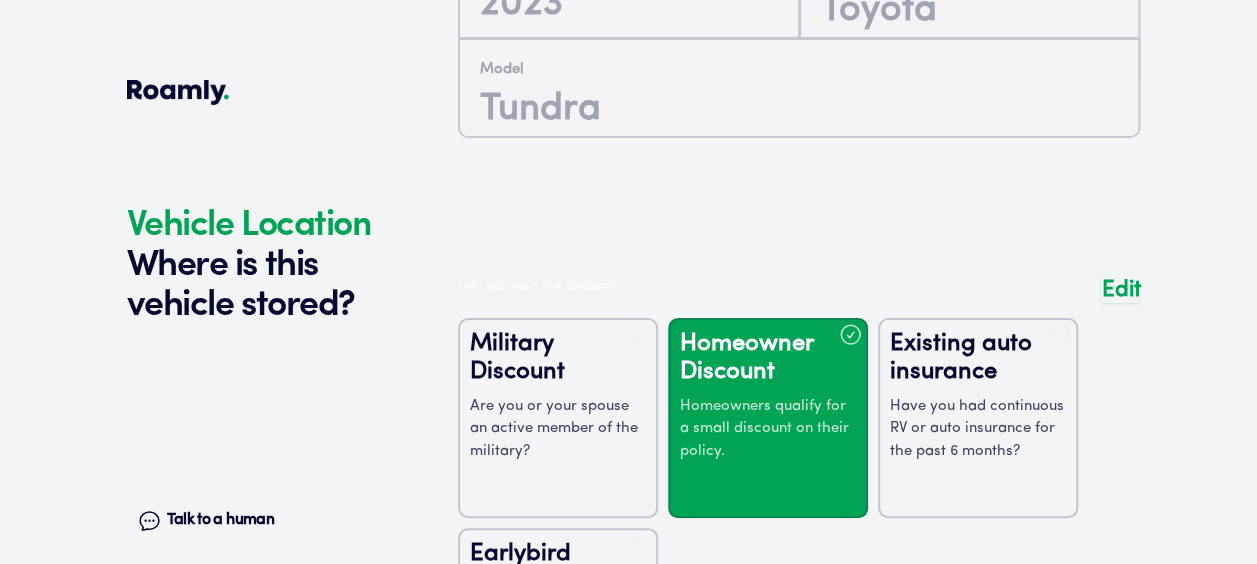 click at bounding box center (799, 518) 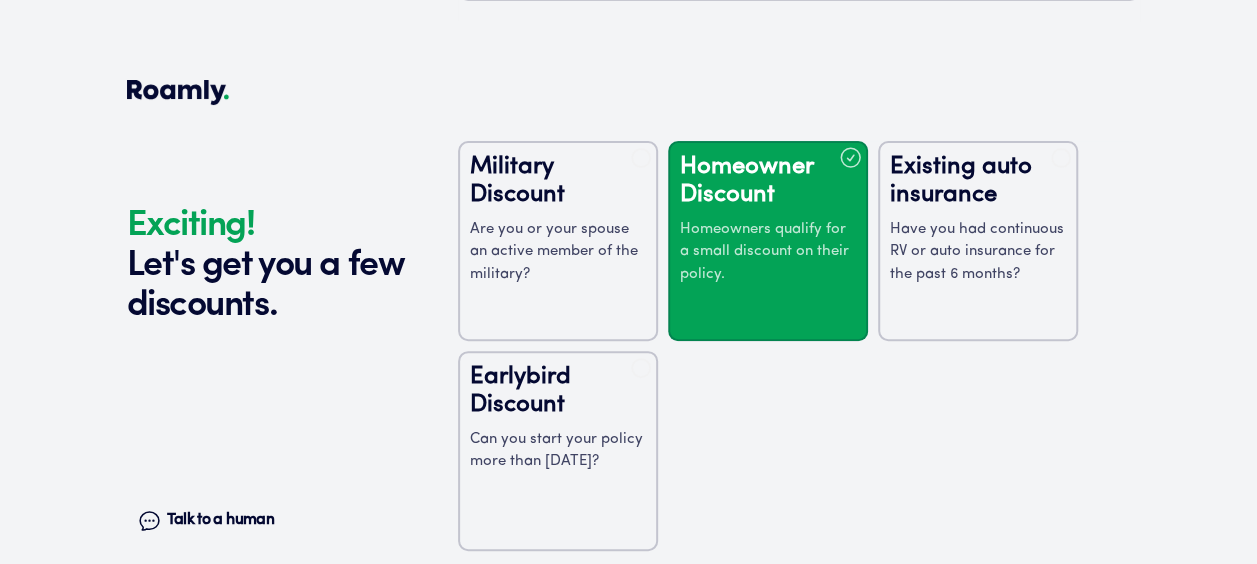 scroll, scrollTop: 4051, scrollLeft: 0, axis: vertical 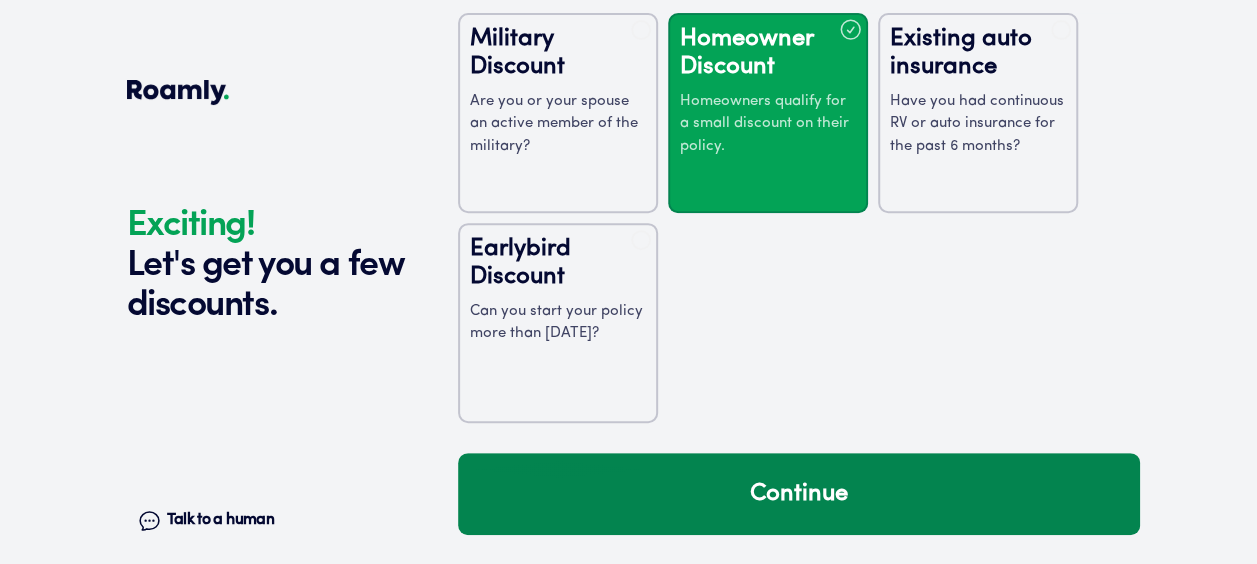 click on "Continue" at bounding box center [799, 494] 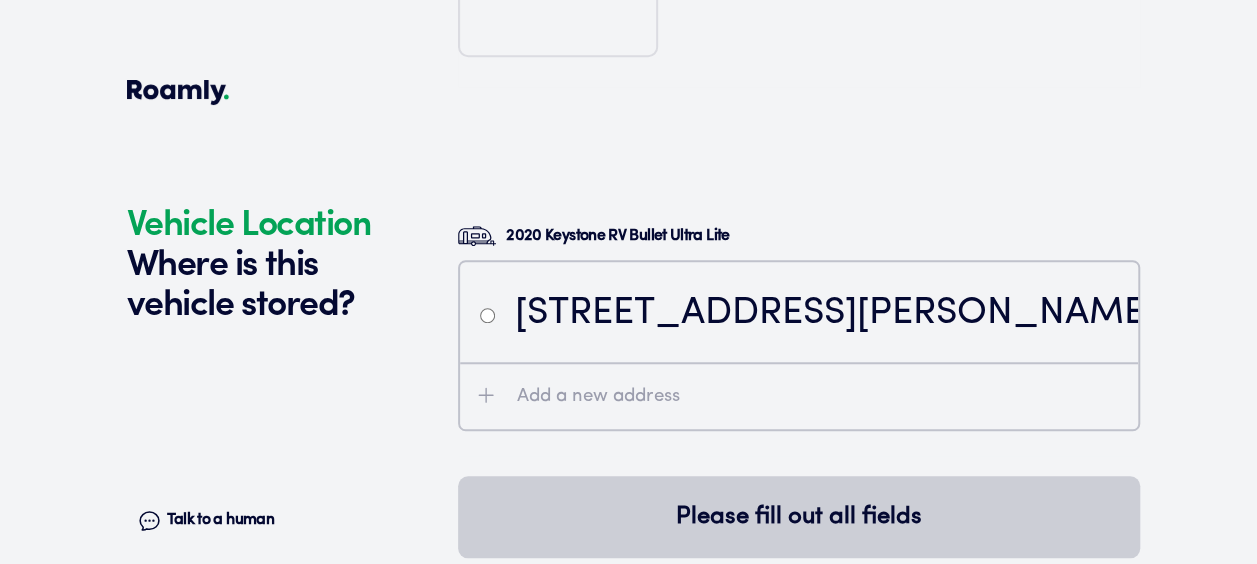 scroll, scrollTop: 4466, scrollLeft: 0, axis: vertical 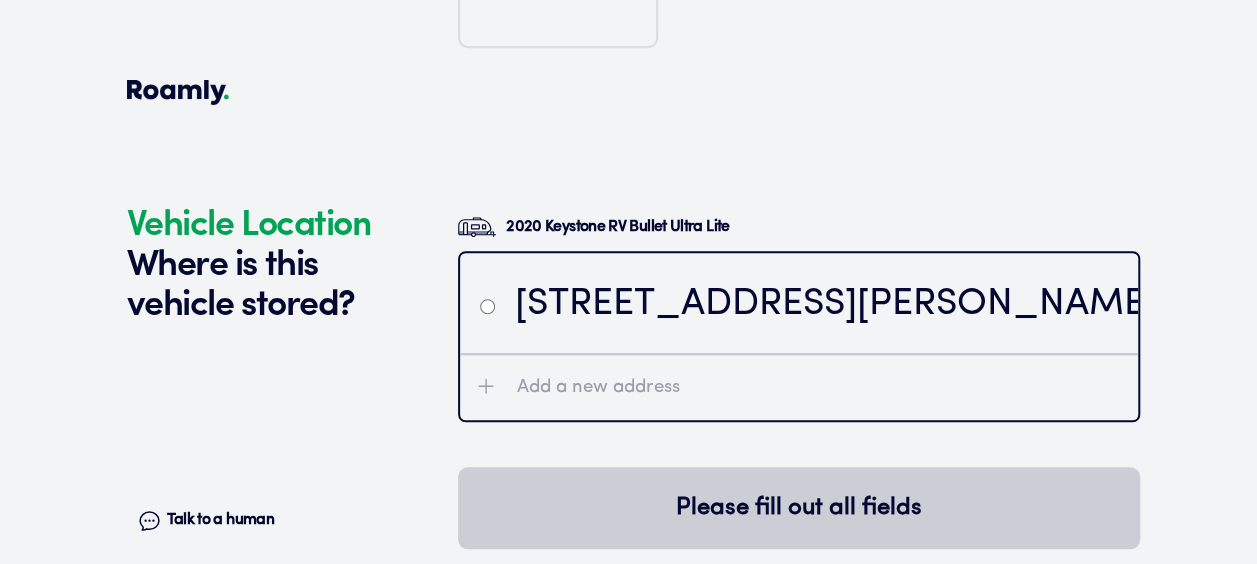 click on "[STREET_ADDRESS][PERSON_NAME]" at bounding box center (913, 305) 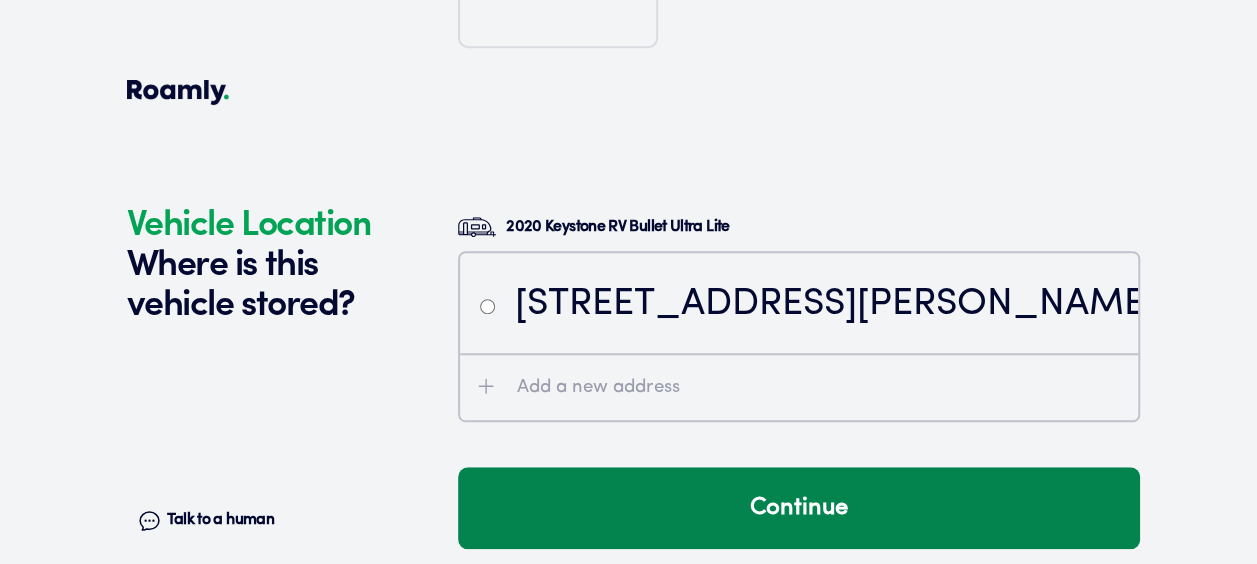 drag, startPoint x: 648, startPoint y: 521, endPoint x: 646, endPoint y: 503, distance: 18.110771 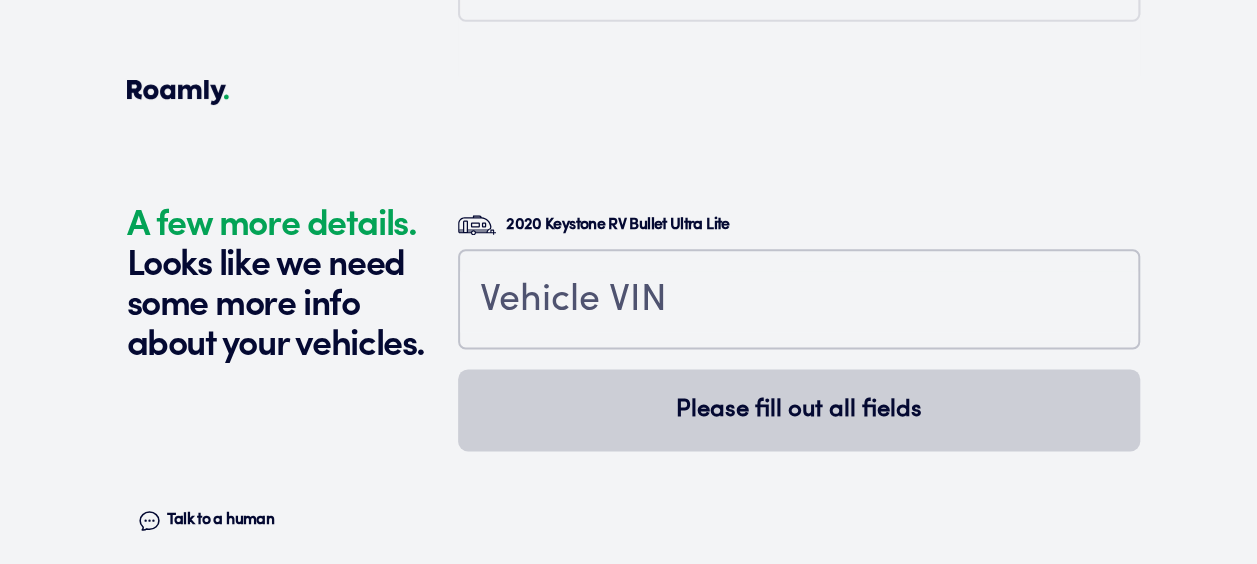 scroll, scrollTop: 4962, scrollLeft: 0, axis: vertical 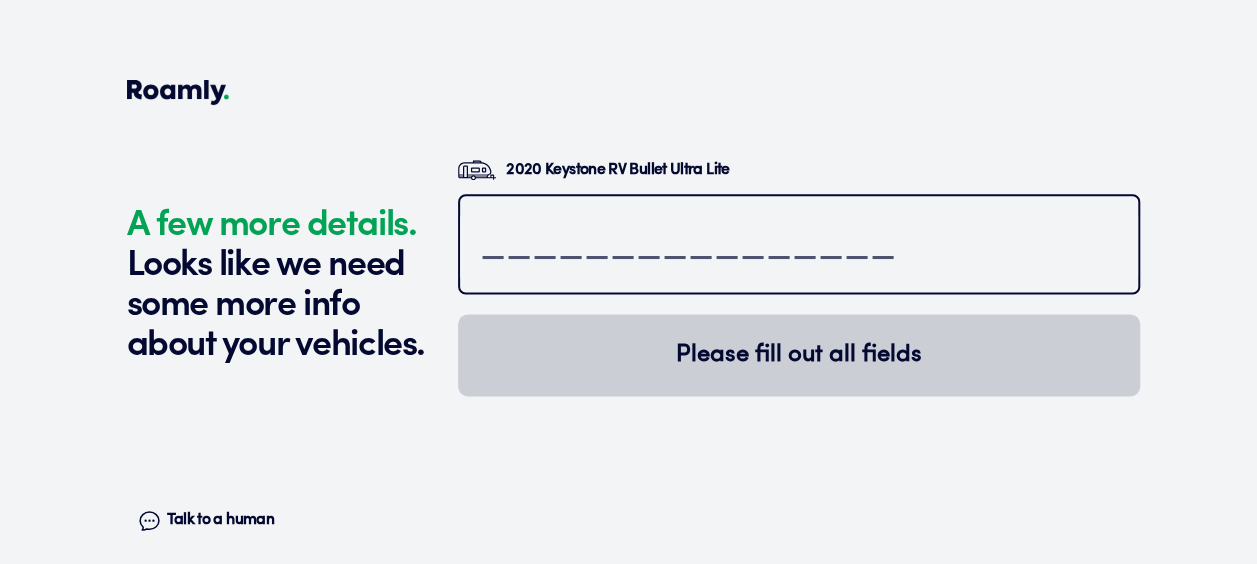 click at bounding box center (799, 246) 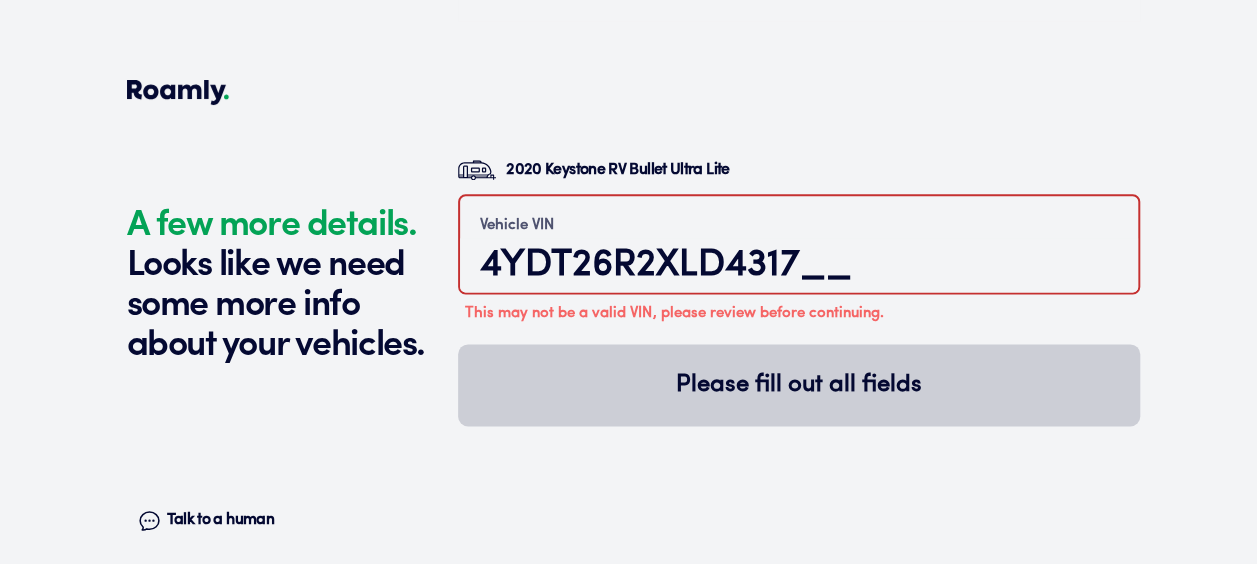 type on "4YDT26R2XLD4317__" 